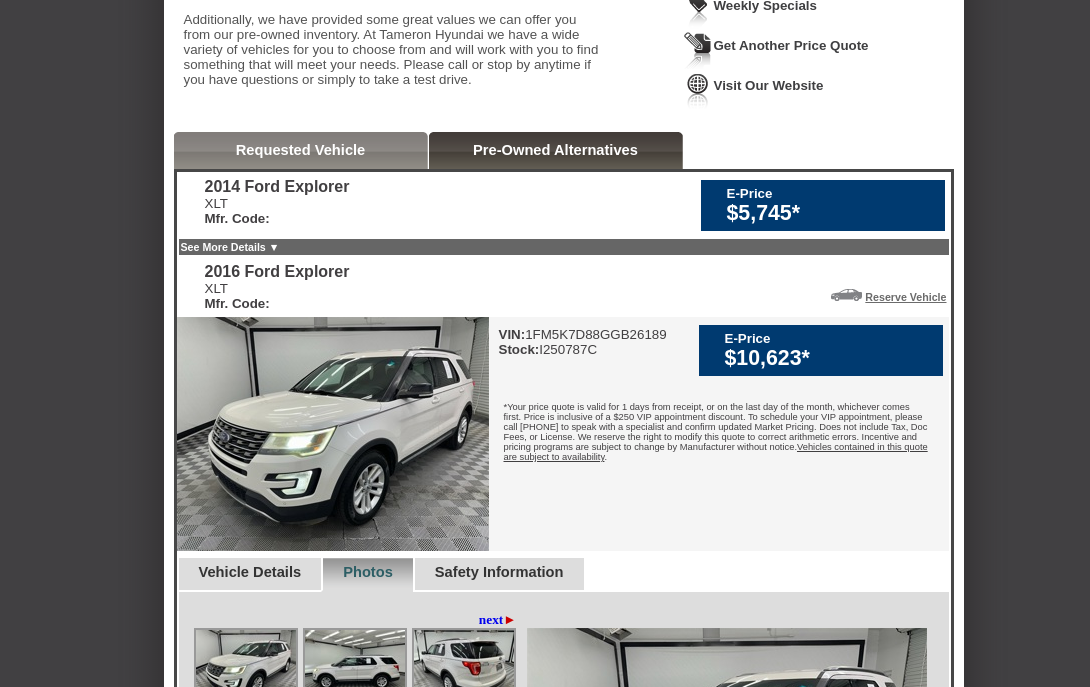 scroll, scrollTop: 333, scrollLeft: 0, axis: vertical 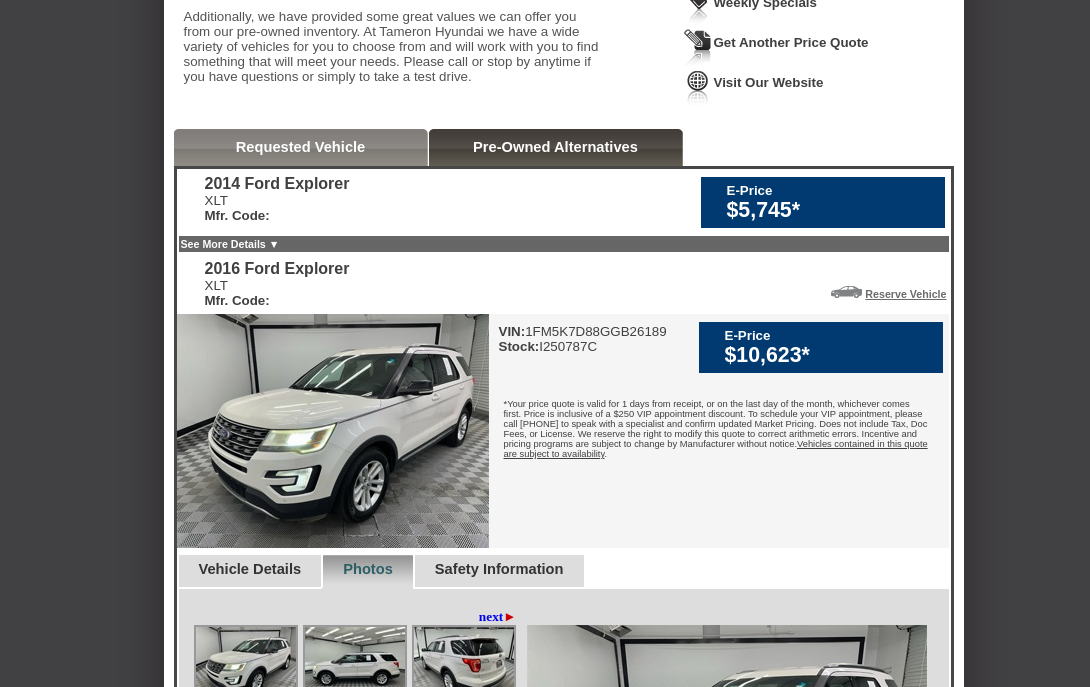 click on "2014
Ford
Explorer
XLT
Mfr. Code:
E-Price
$5,745*
2014
Ford
Explorer
XLT
Mfr. Code:
Reserve Vehicle" at bounding box center (564, 611) 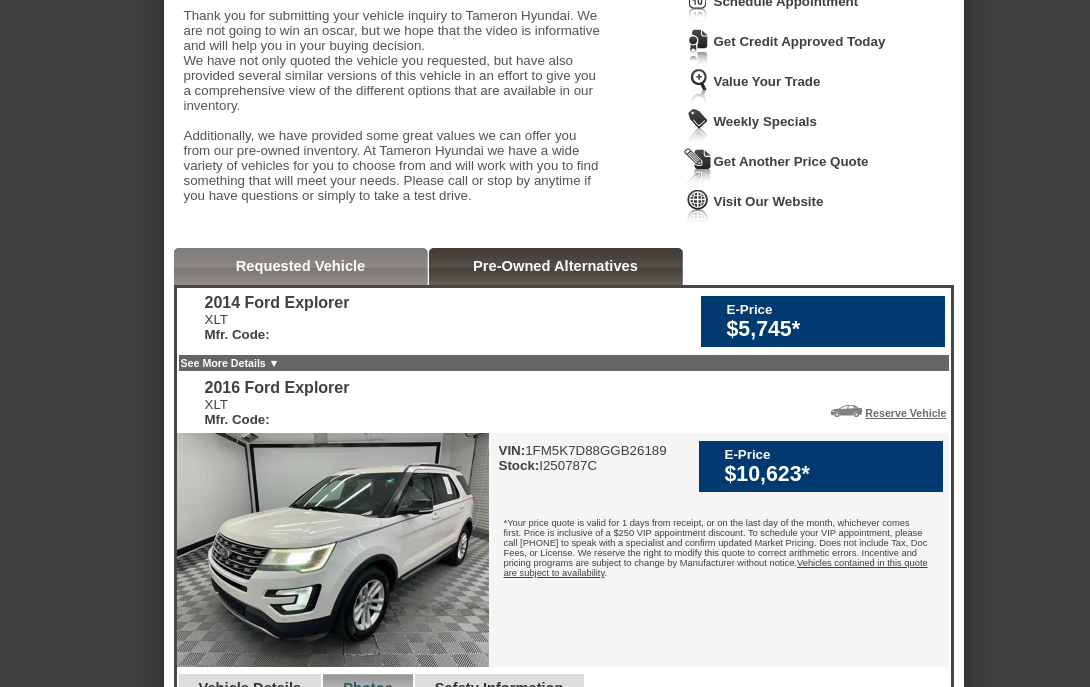 scroll, scrollTop: 0, scrollLeft: 0, axis: both 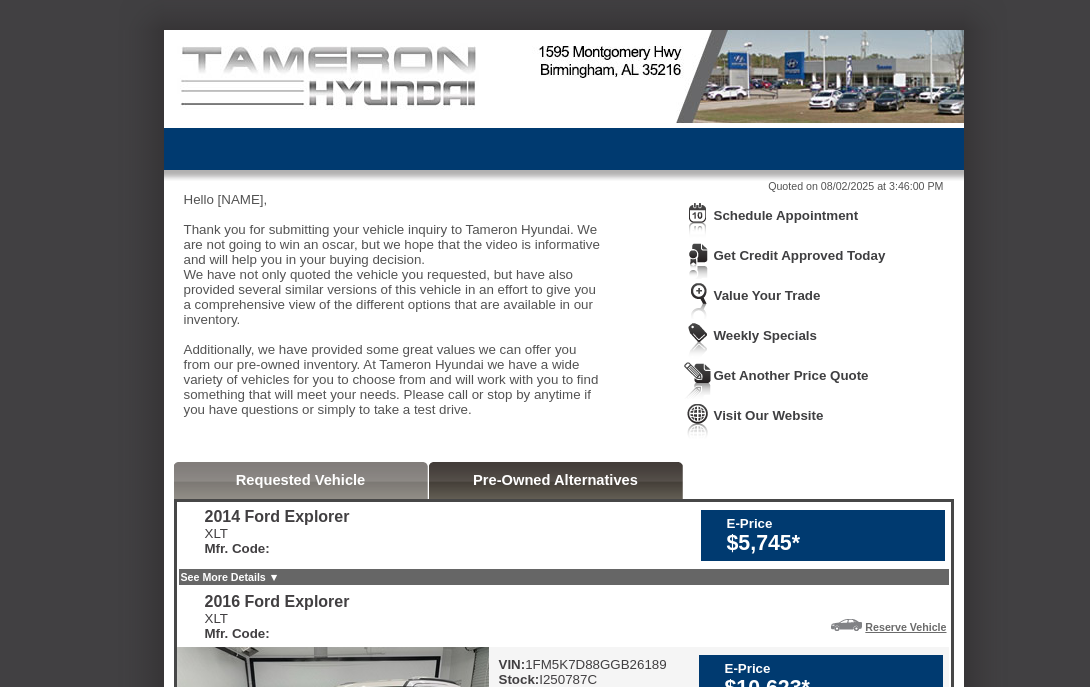 click on "2014
Ford
Explorer" at bounding box center (277, 517) 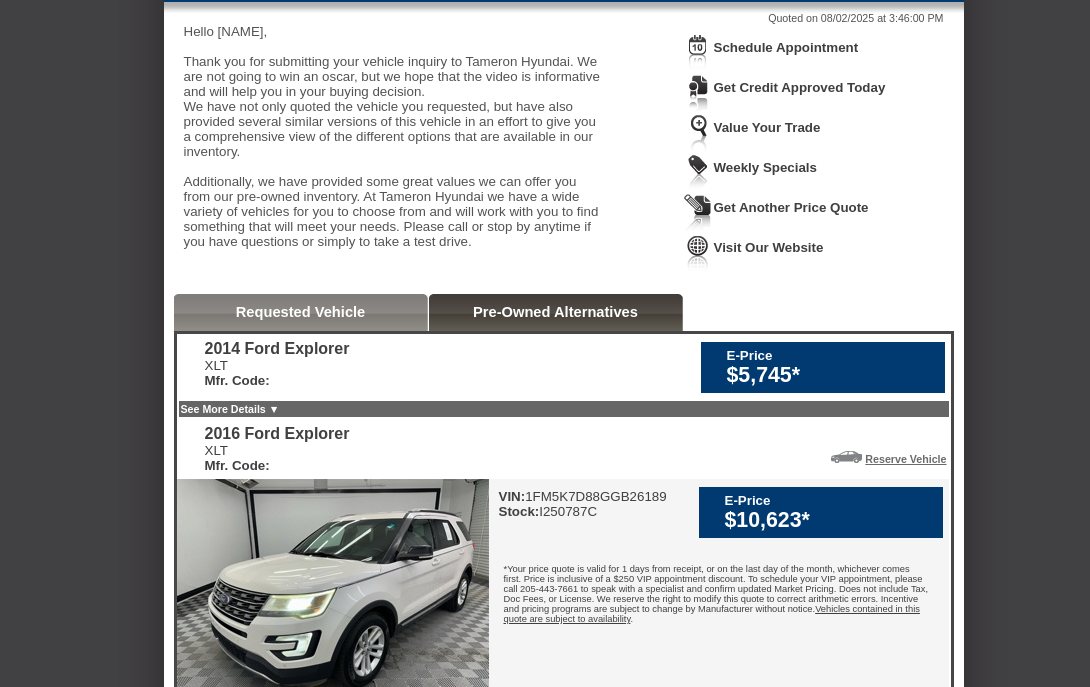 scroll, scrollTop: 234, scrollLeft: 0, axis: vertical 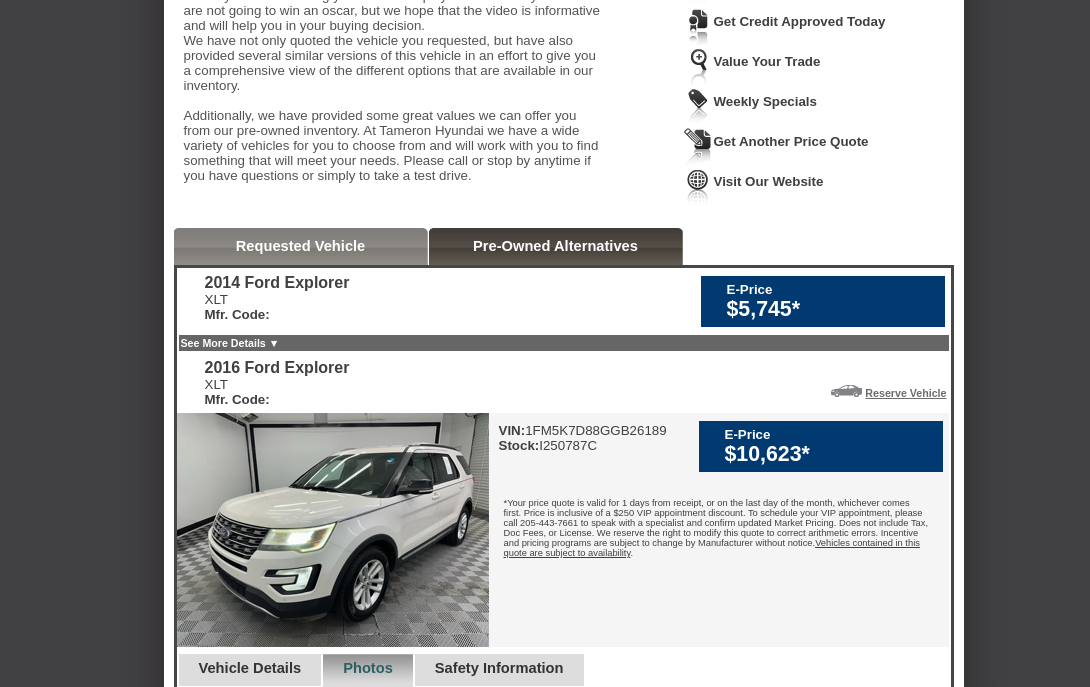 click on "Pre-Owned Alternatives" at bounding box center (555, 246) 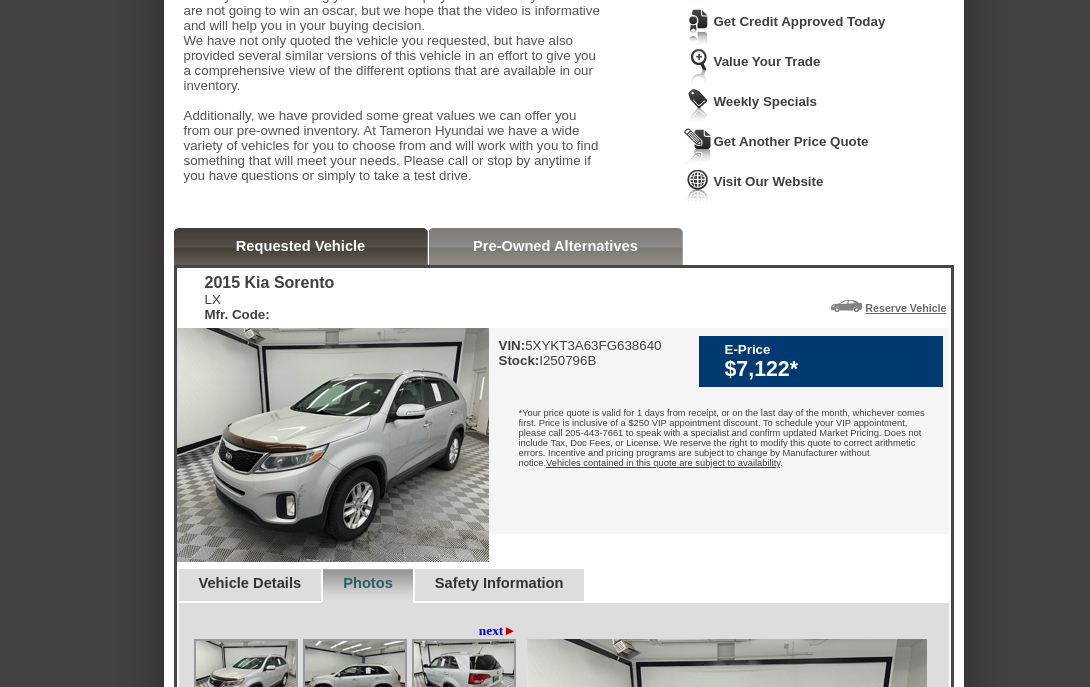 click on "Pre-Owned Alternatives" at bounding box center (555, 246) 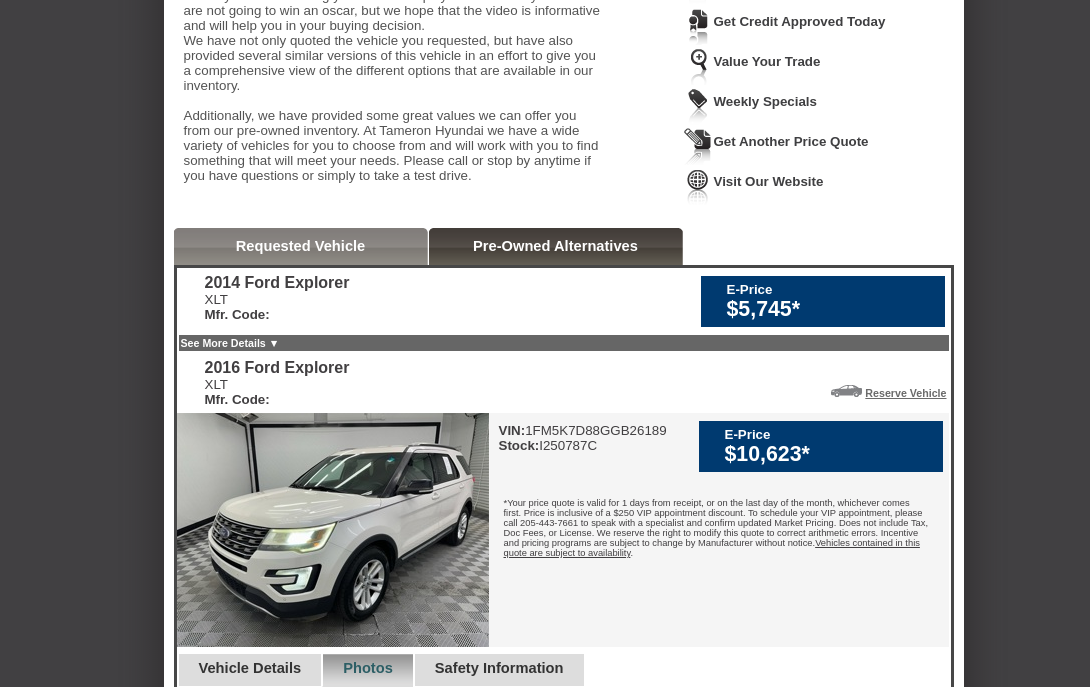 click on "Requested Vehicle" at bounding box center (301, 246) 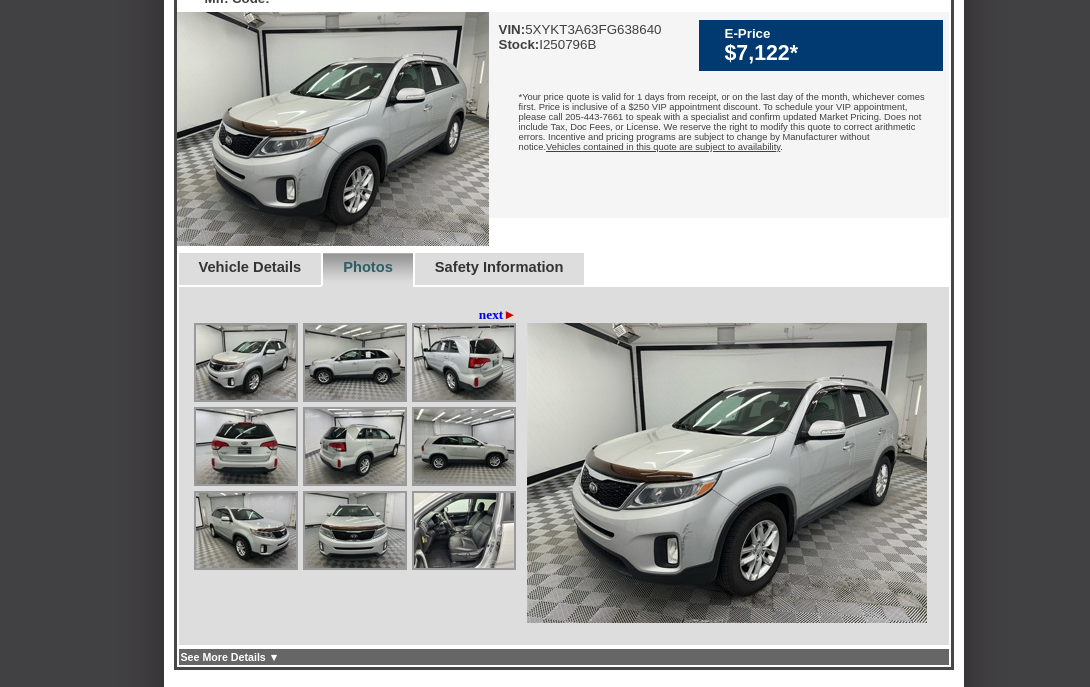 scroll, scrollTop: 555, scrollLeft: 0, axis: vertical 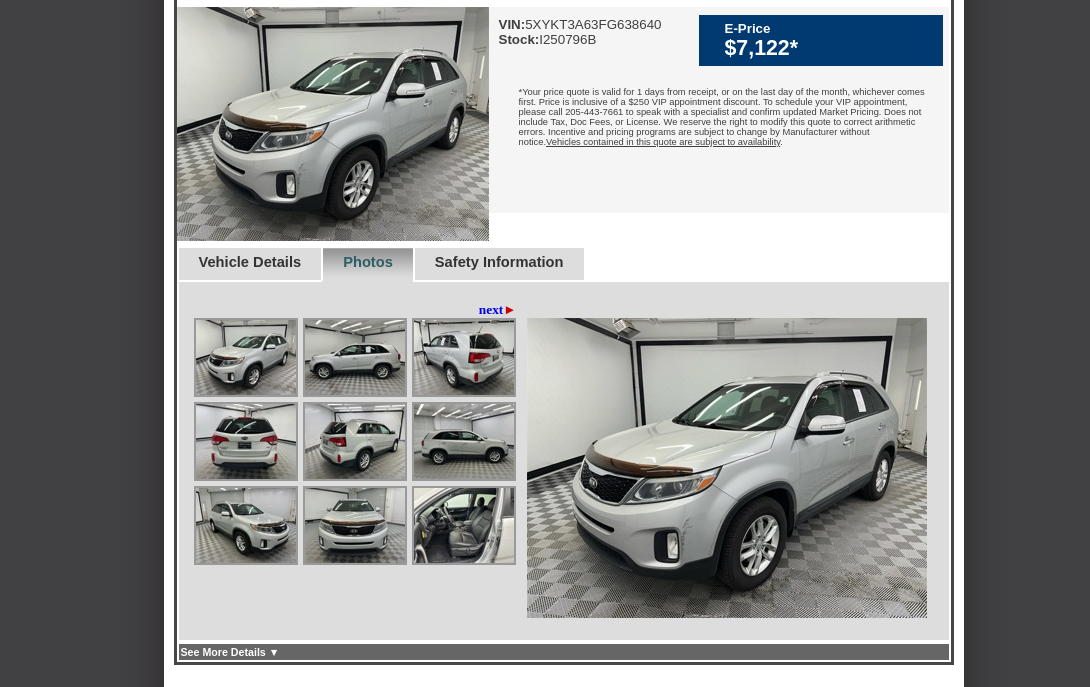 click at bounding box center (464, 525) 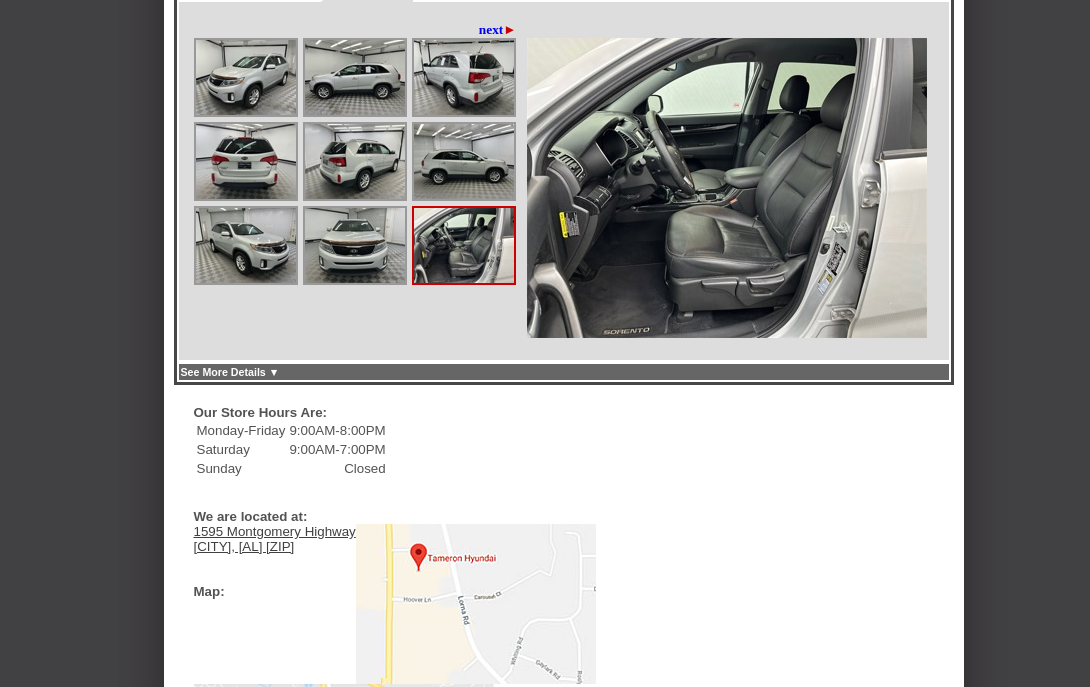 scroll, scrollTop: 838, scrollLeft: 0, axis: vertical 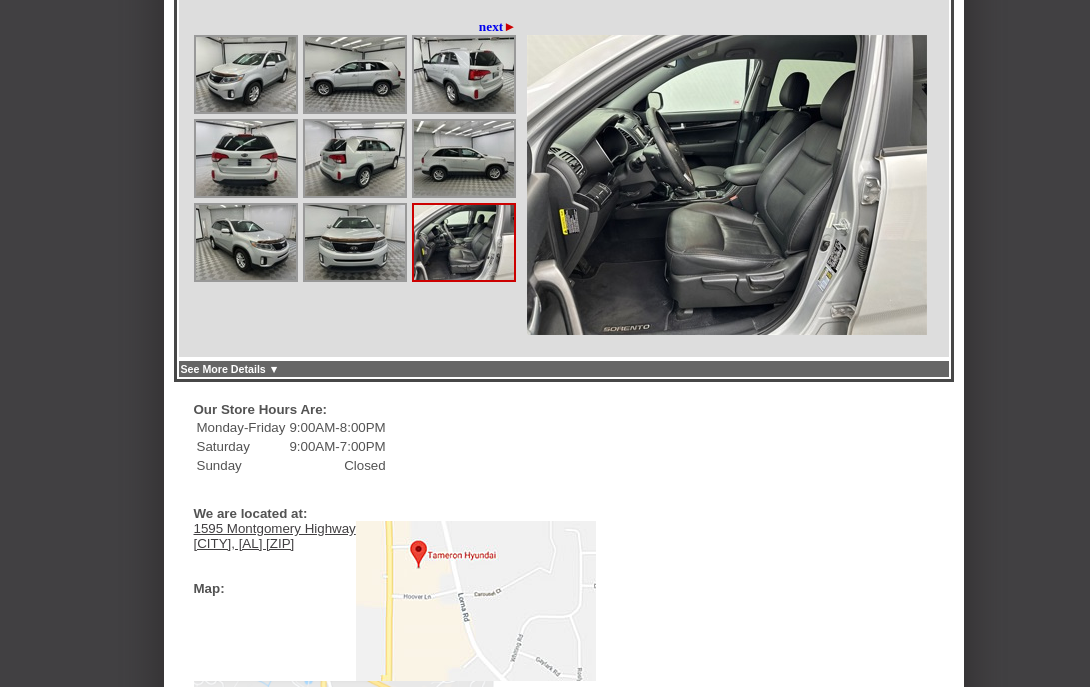 click on "See More Details ▼" at bounding box center [230, 369] 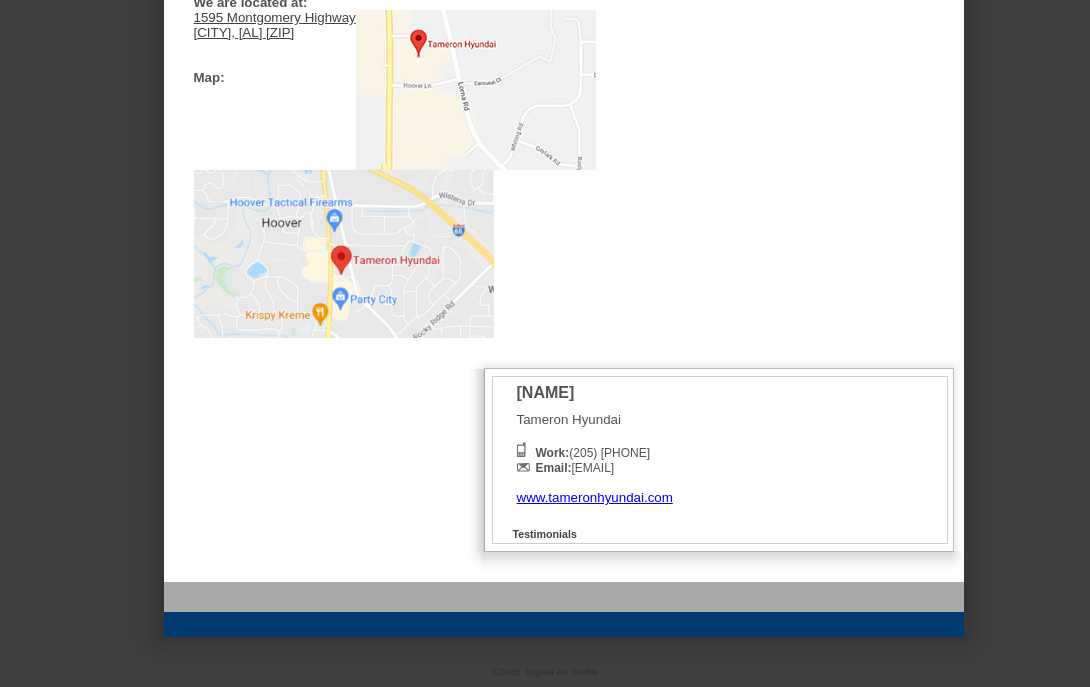 scroll, scrollTop: 0, scrollLeft: 0, axis: both 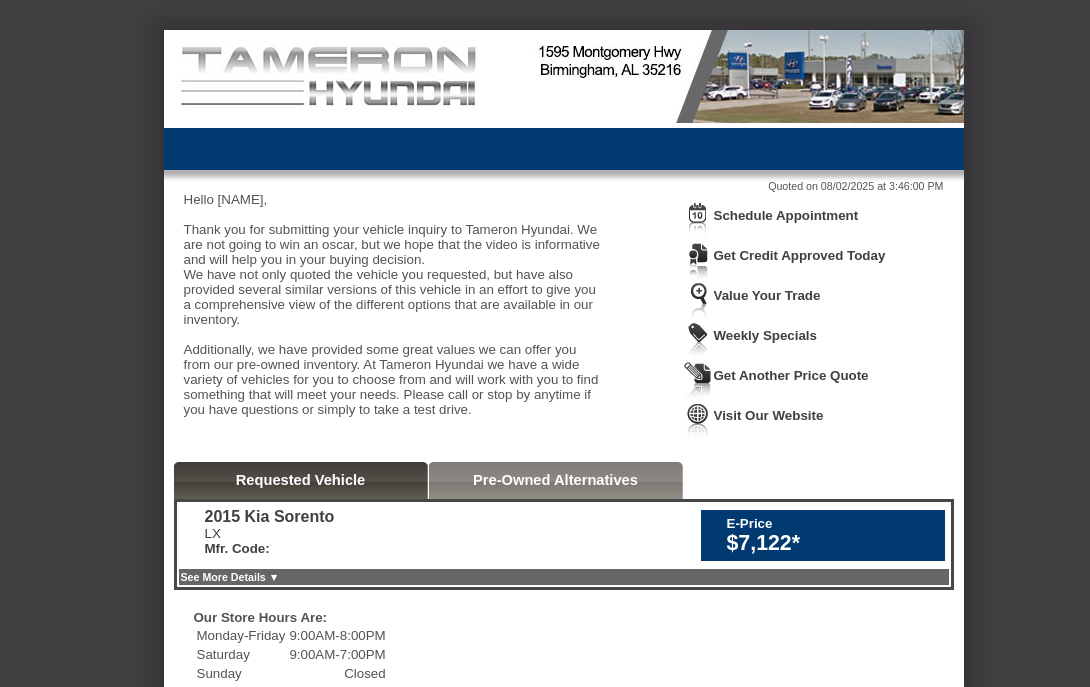 click on "Pre-Owned Alternatives" at bounding box center (556, 480) 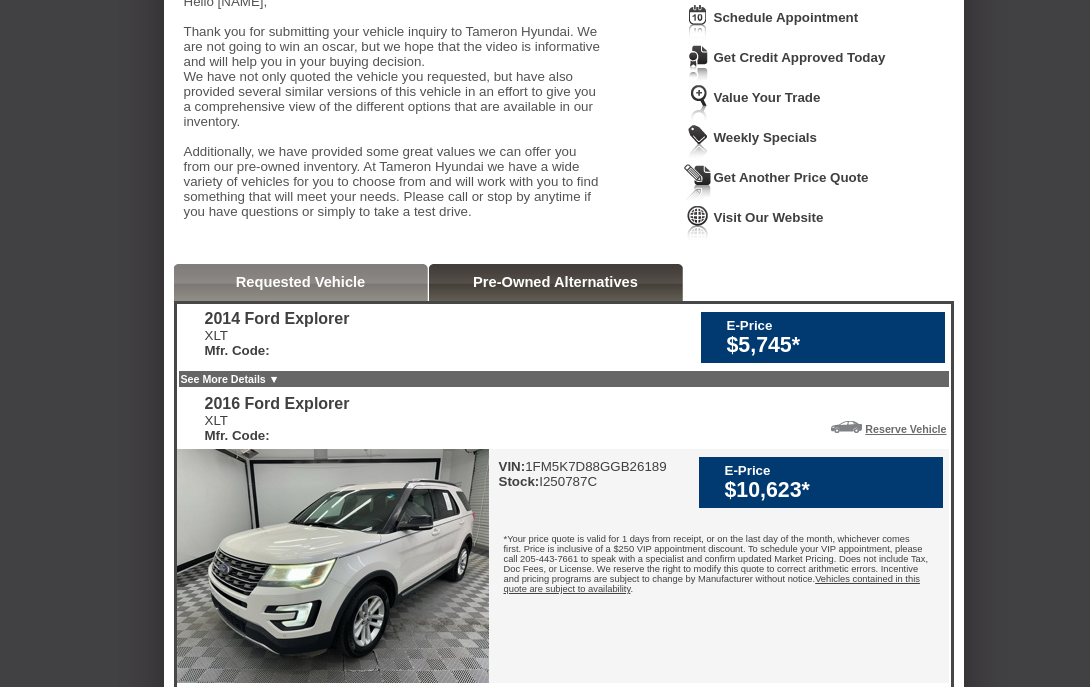 scroll, scrollTop: 184, scrollLeft: 0, axis: vertical 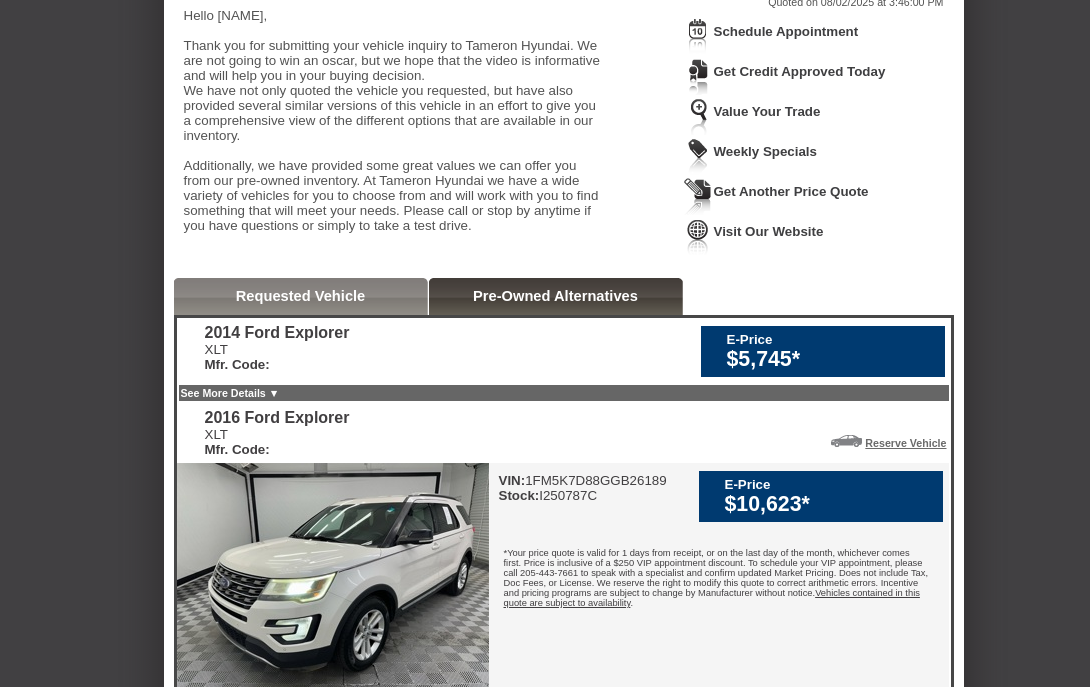 click on "Requested Vehicle" at bounding box center (301, 296) 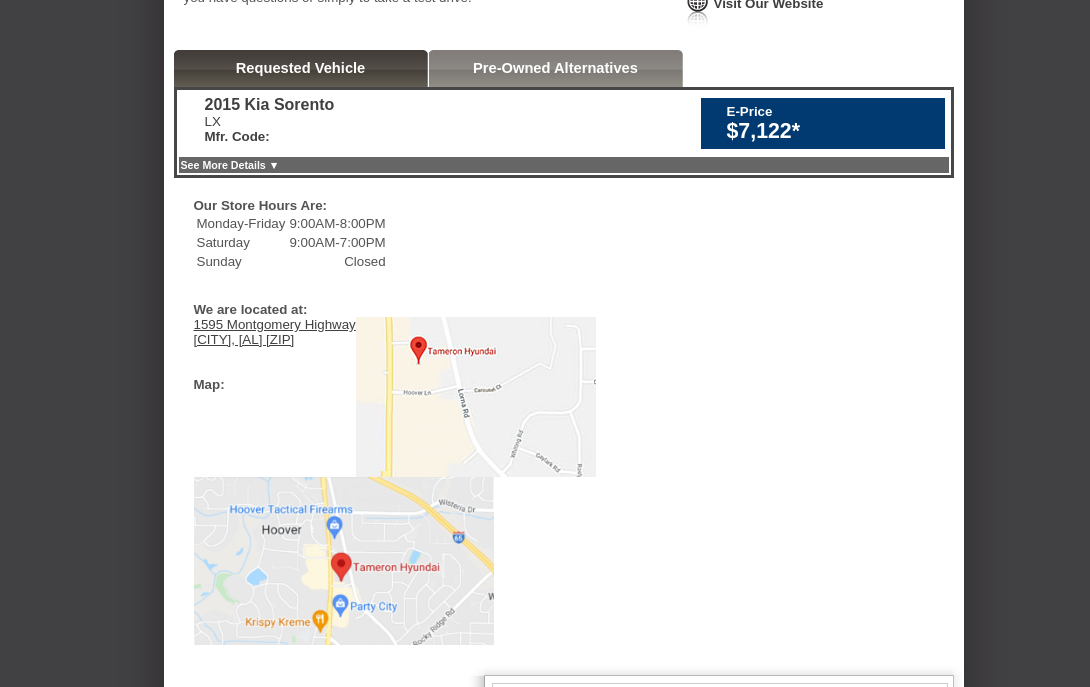 scroll, scrollTop: 411, scrollLeft: 0, axis: vertical 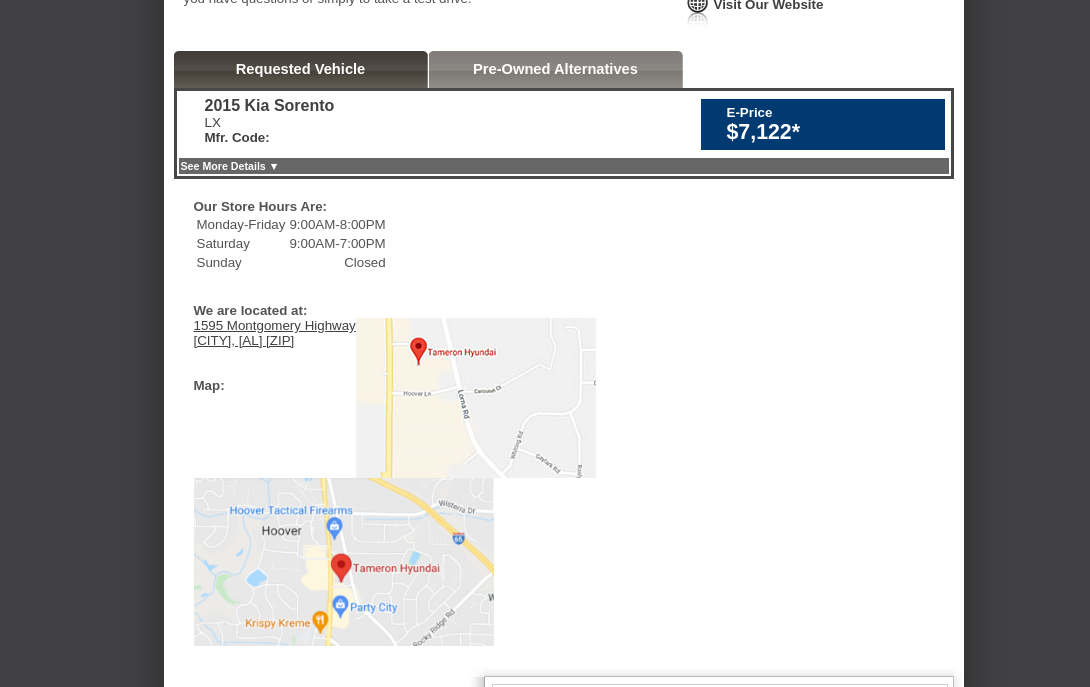 click on "See More Details ▼" at bounding box center [230, 166] 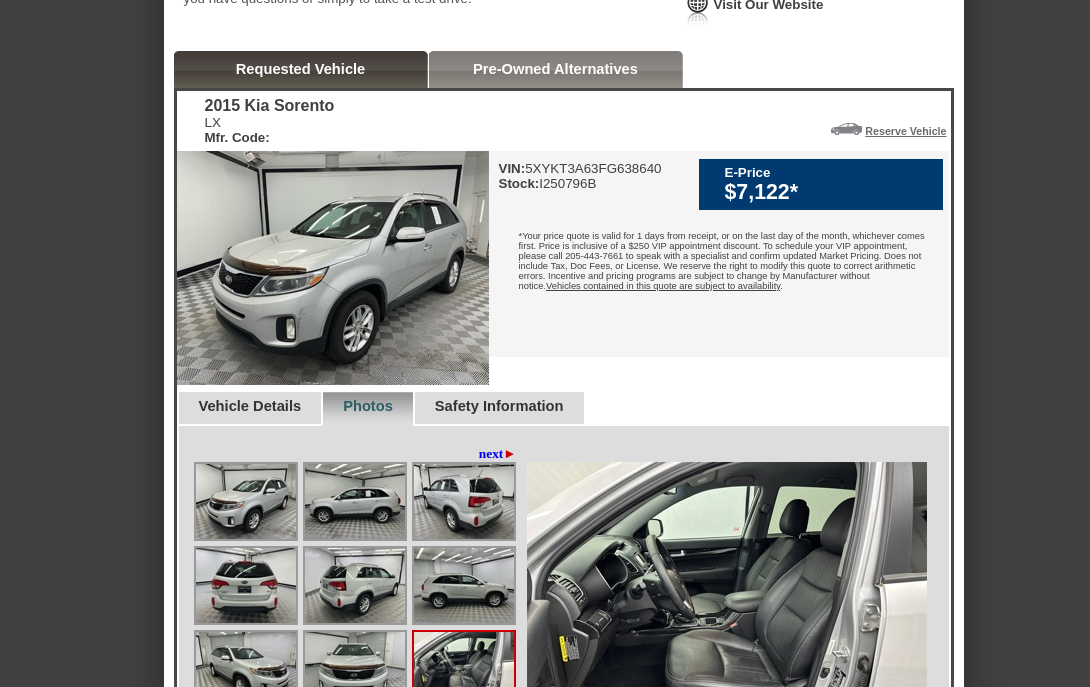 click on "Pre-Owned Alternatives" at bounding box center (555, 69) 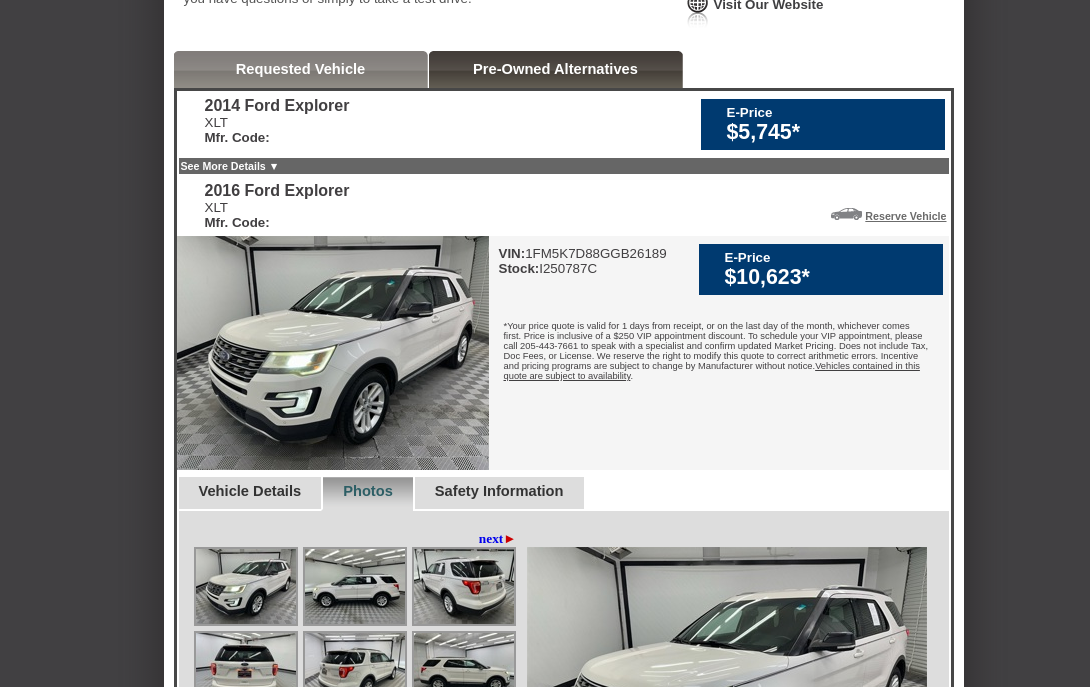 click on "See More Details ▼" at bounding box center (230, 166) 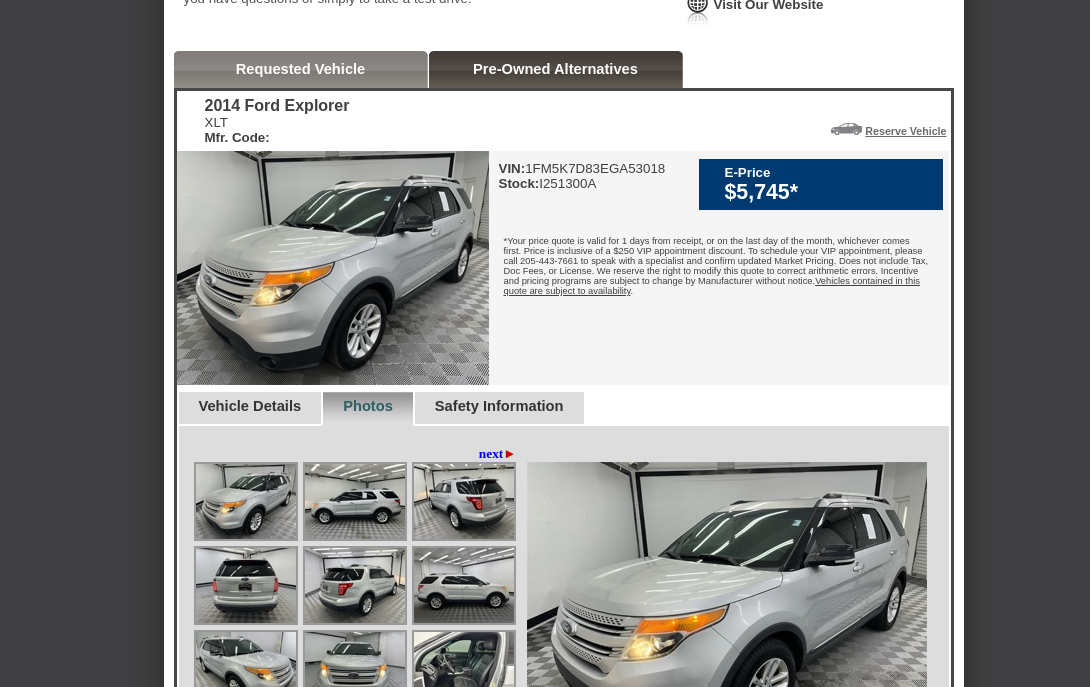 click at bounding box center [333, 268] 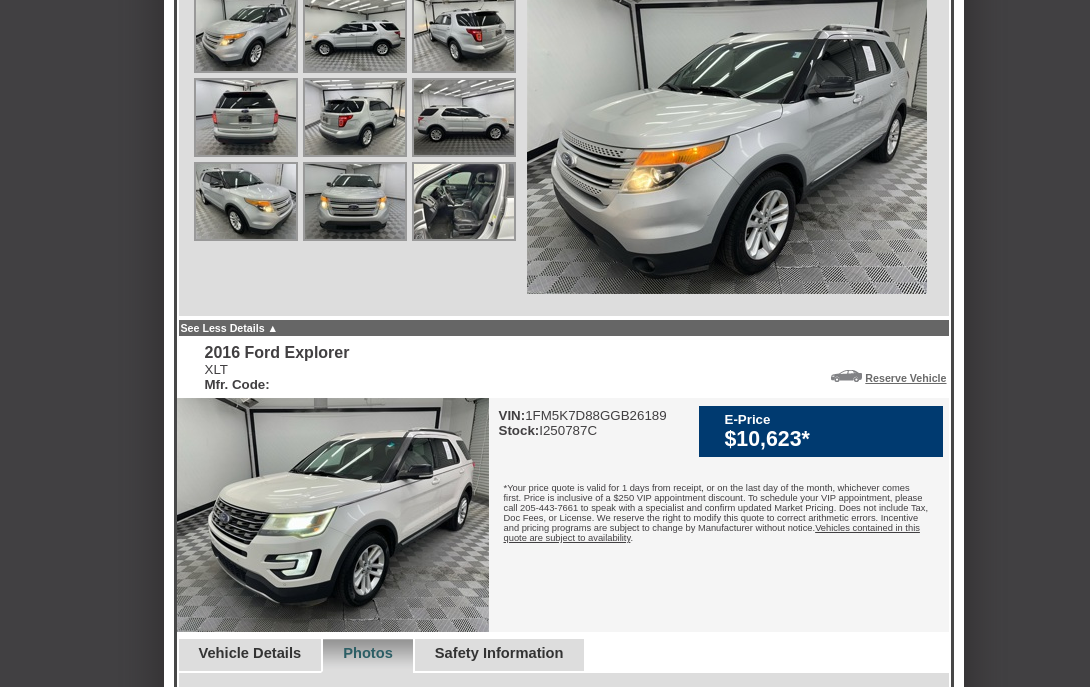 scroll, scrollTop: 886, scrollLeft: 0, axis: vertical 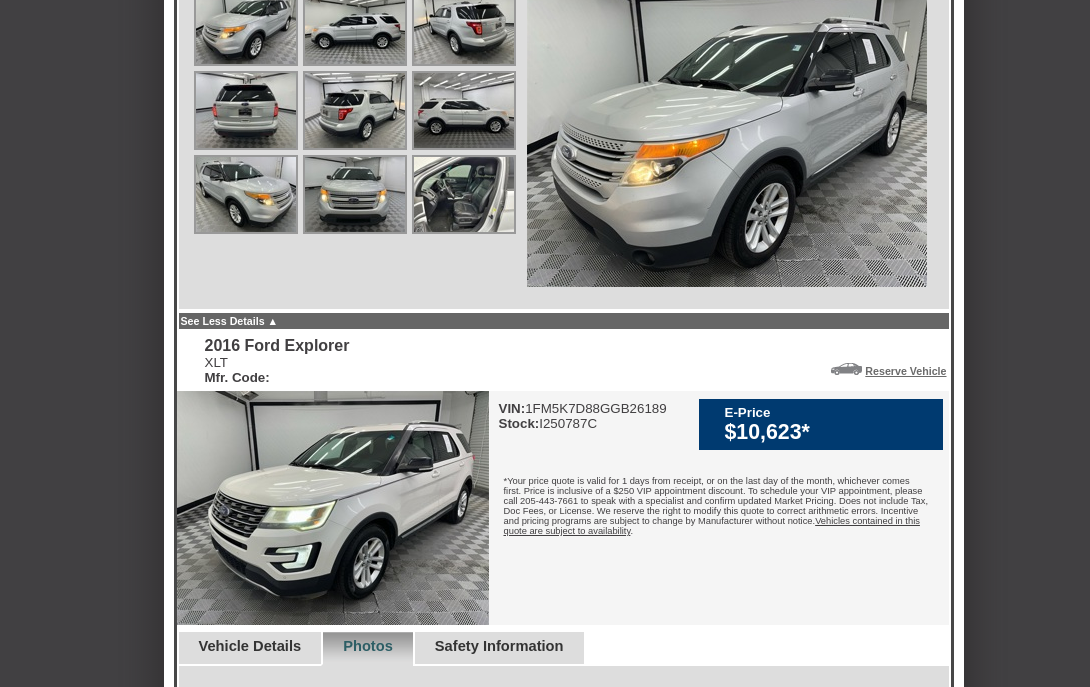 click at bounding box center (464, 194) 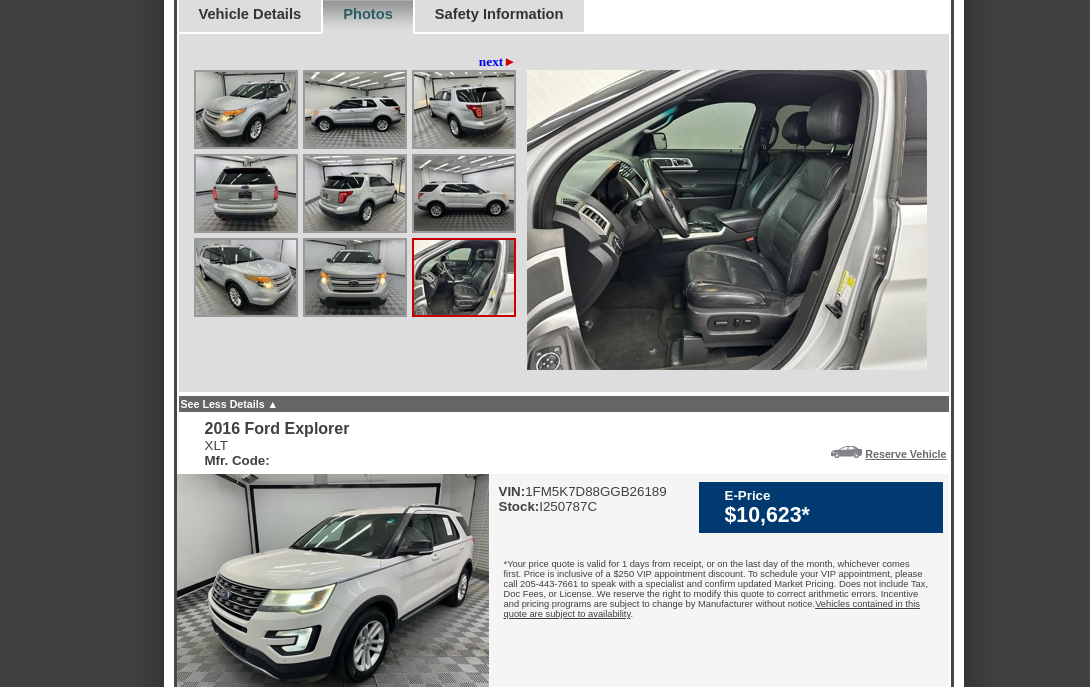 scroll, scrollTop: 796, scrollLeft: 0, axis: vertical 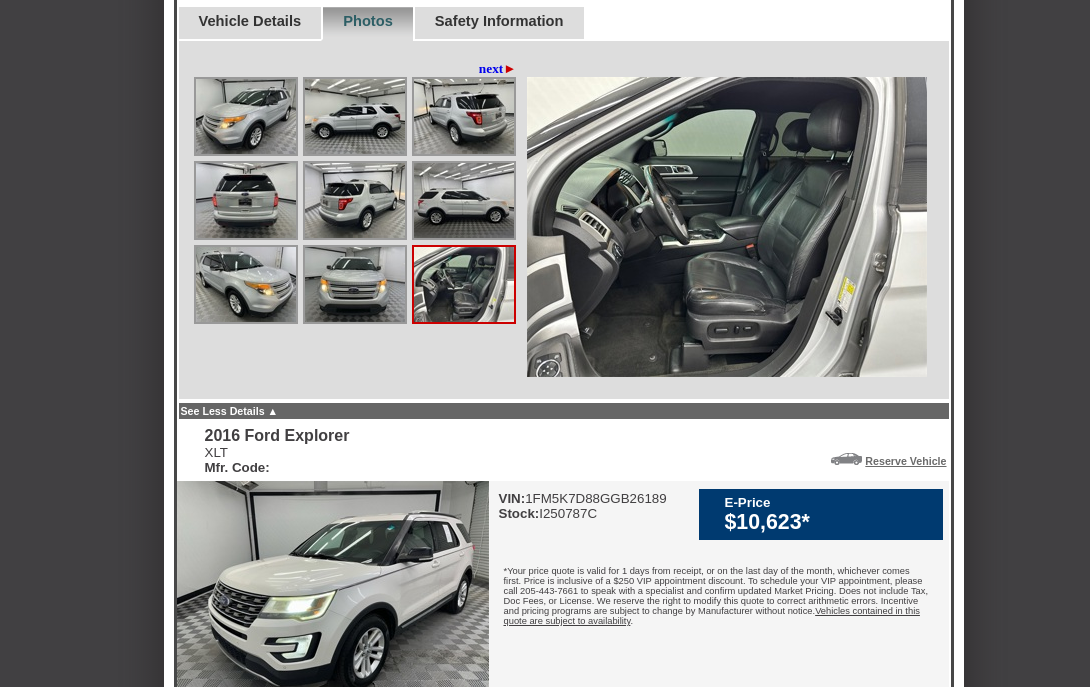 click on "next  ►" at bounding box center (498, 69) 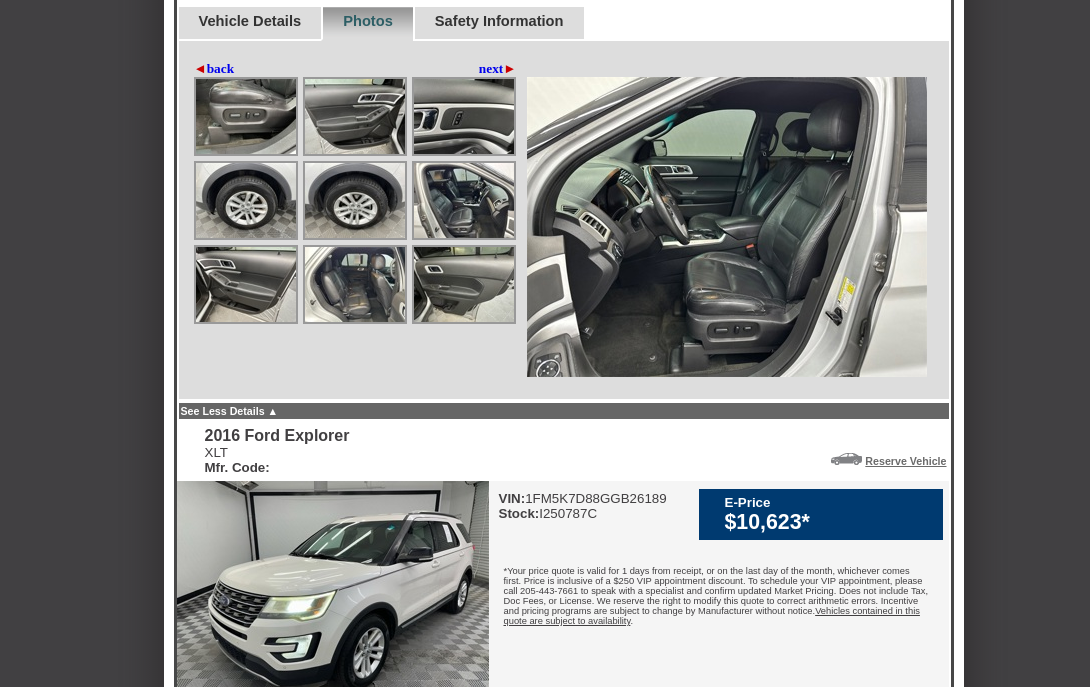 click on "next  ►" at bounding box center [498, 69] 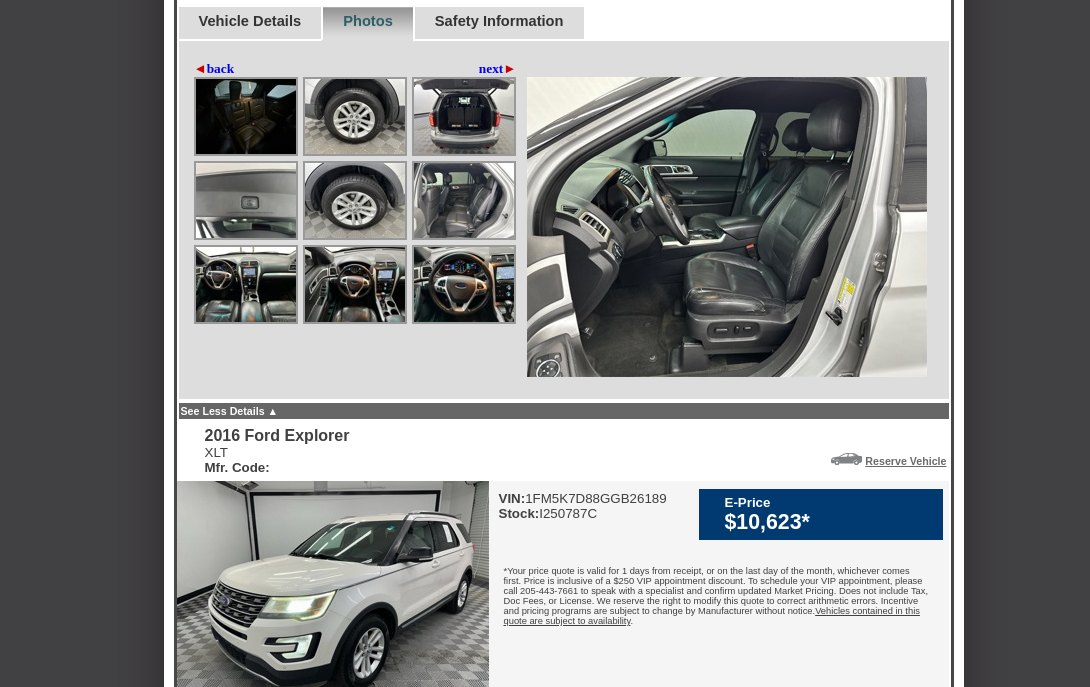 click at bounding box center [355, 284] 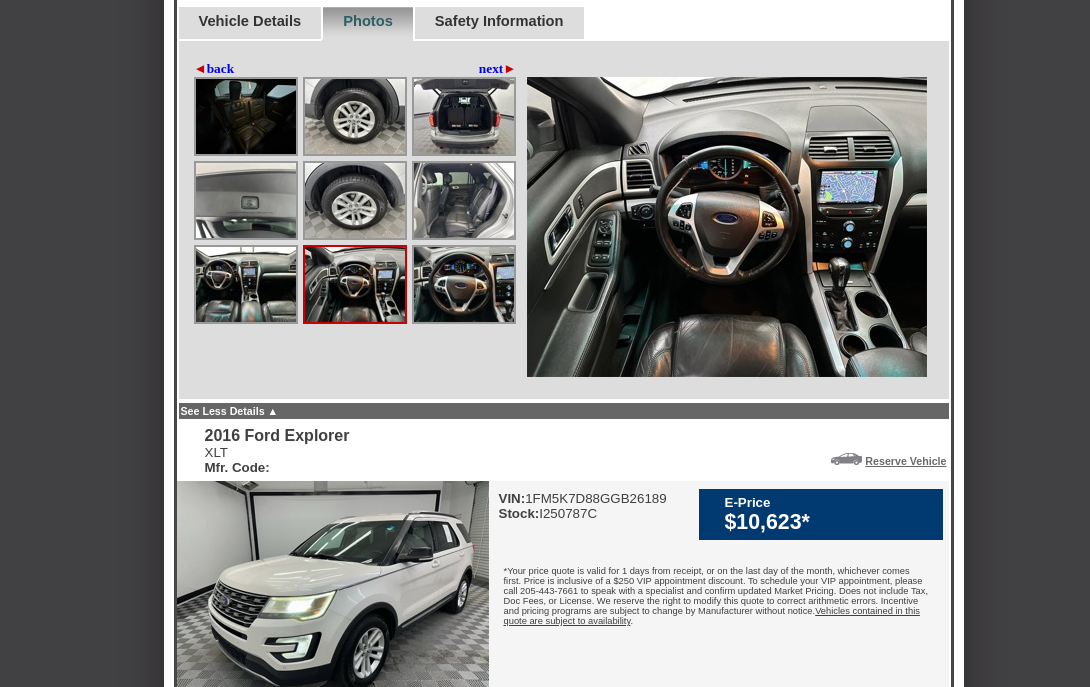 click at bounding box center [246, 284] 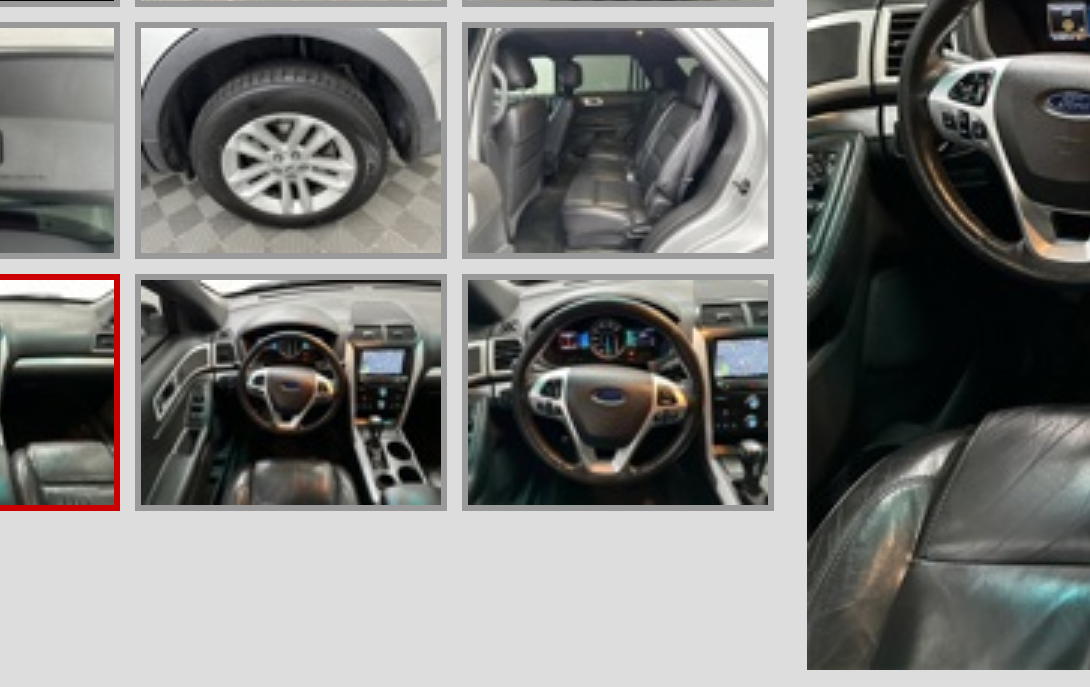 click at bounding box center (464, 200) 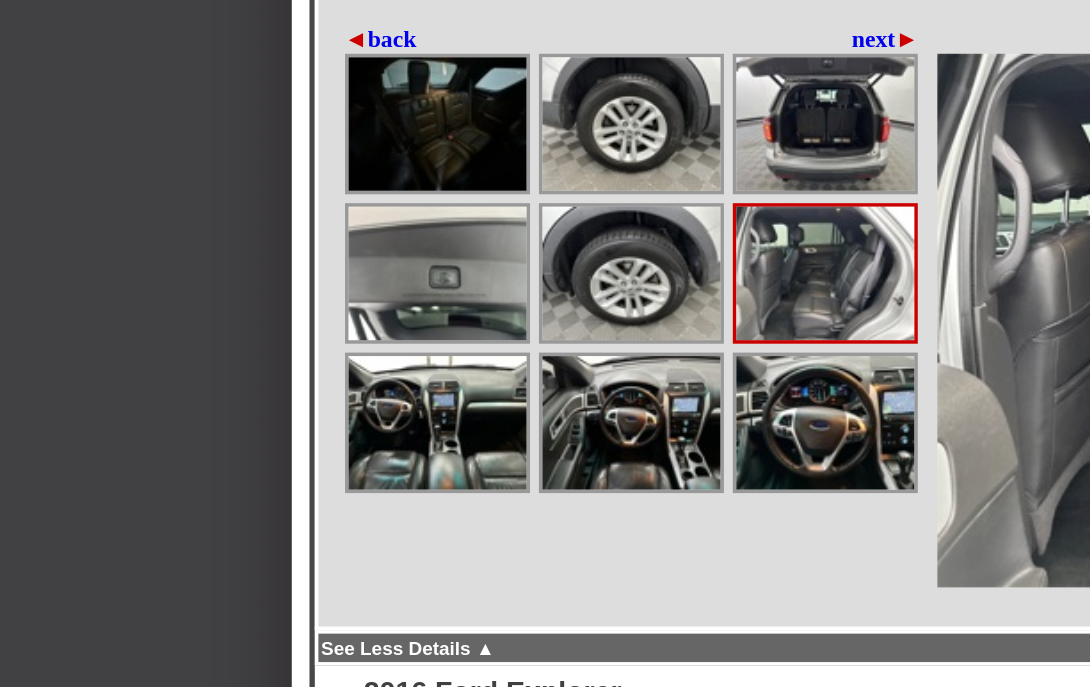 click on "Vehicle Details" at bounding box center [250, 21] 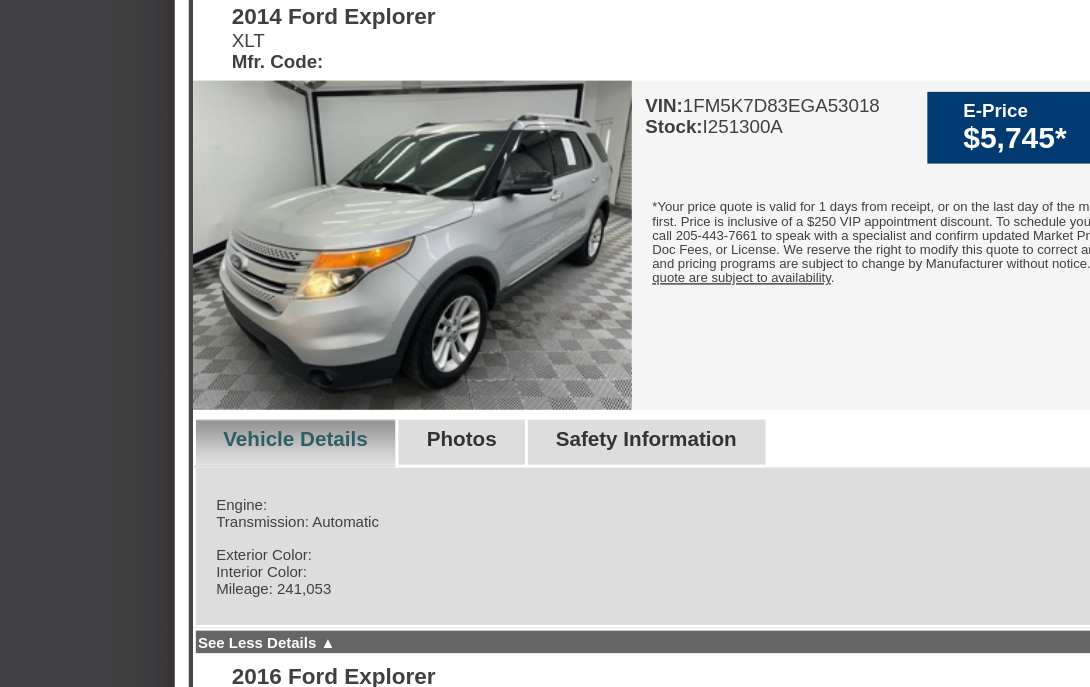 scroll, scrollTop: 462, scrollLeft: 0, axis: vertical 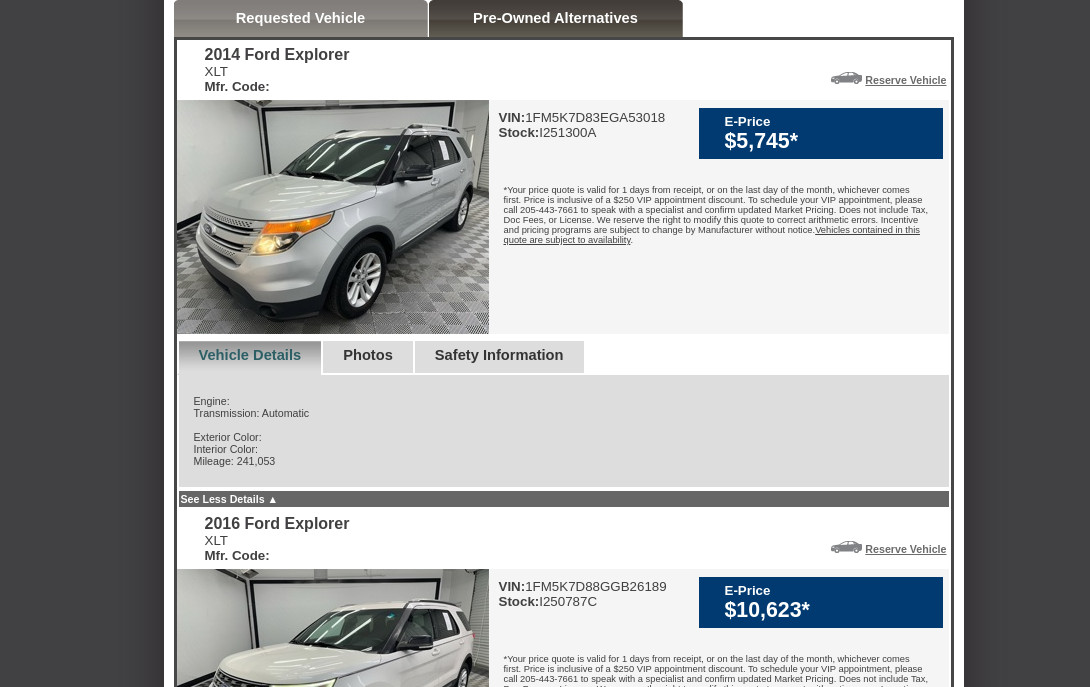 click on "Requested Vehicle" at bounding box center (301, 18) 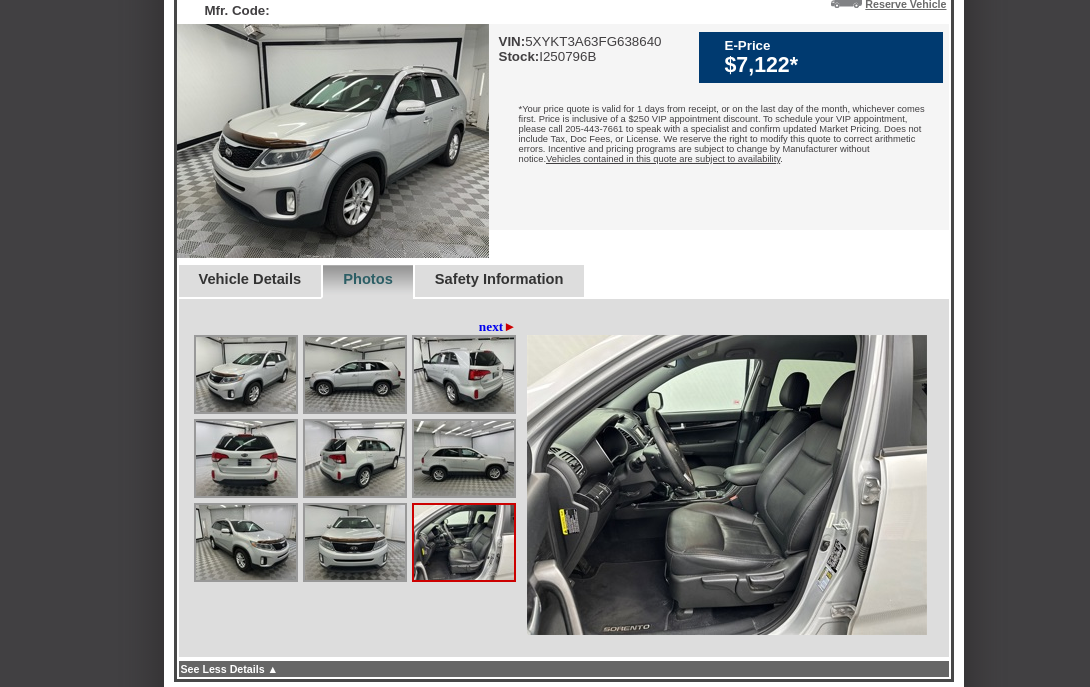 scroll, scrollTop: 544, scrollLeft: 0, axis: vertical 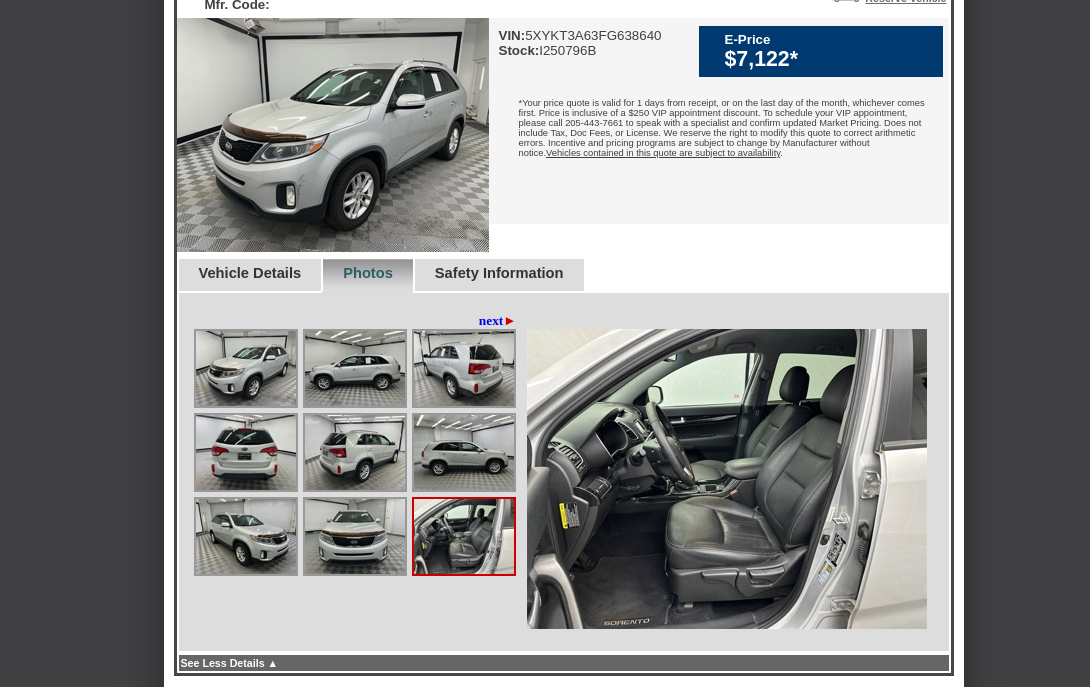 click at bounding box center (727, 479) 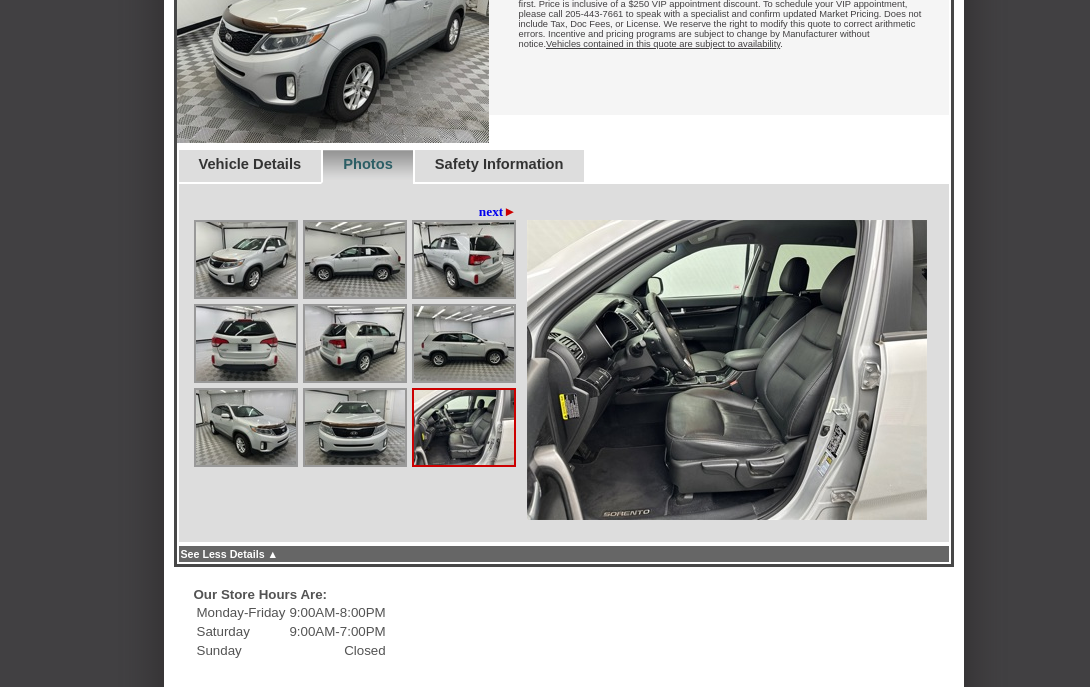 click on "next  ►" at bounding box center [498, 212] 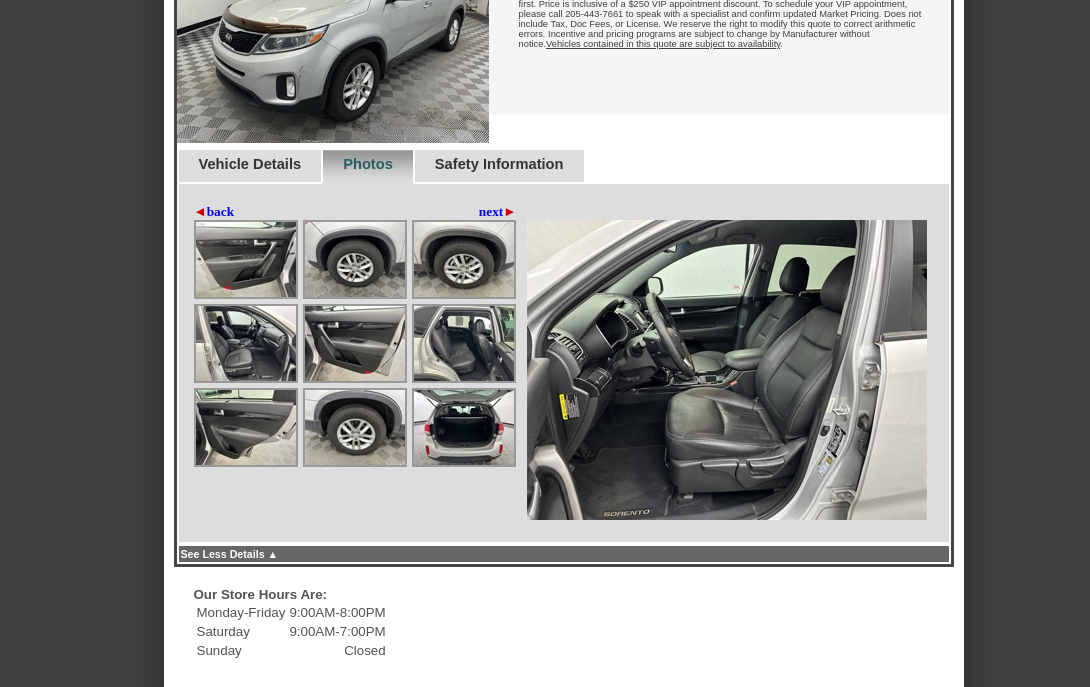 click at bounding box center (464, 427) 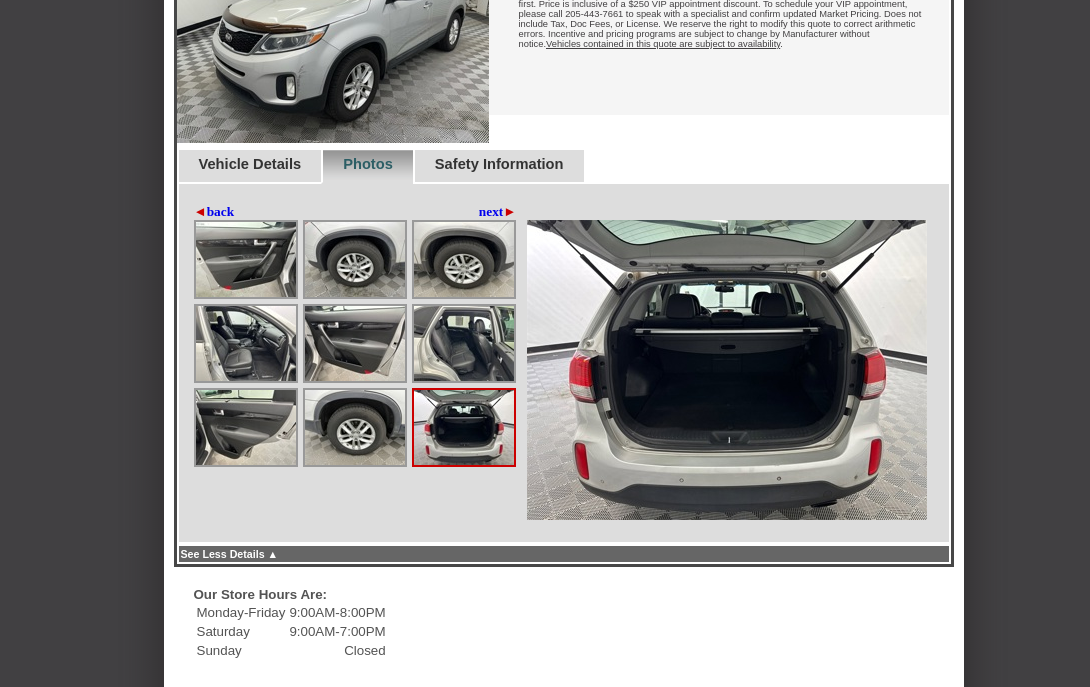 click at bounding box center (246, 427) 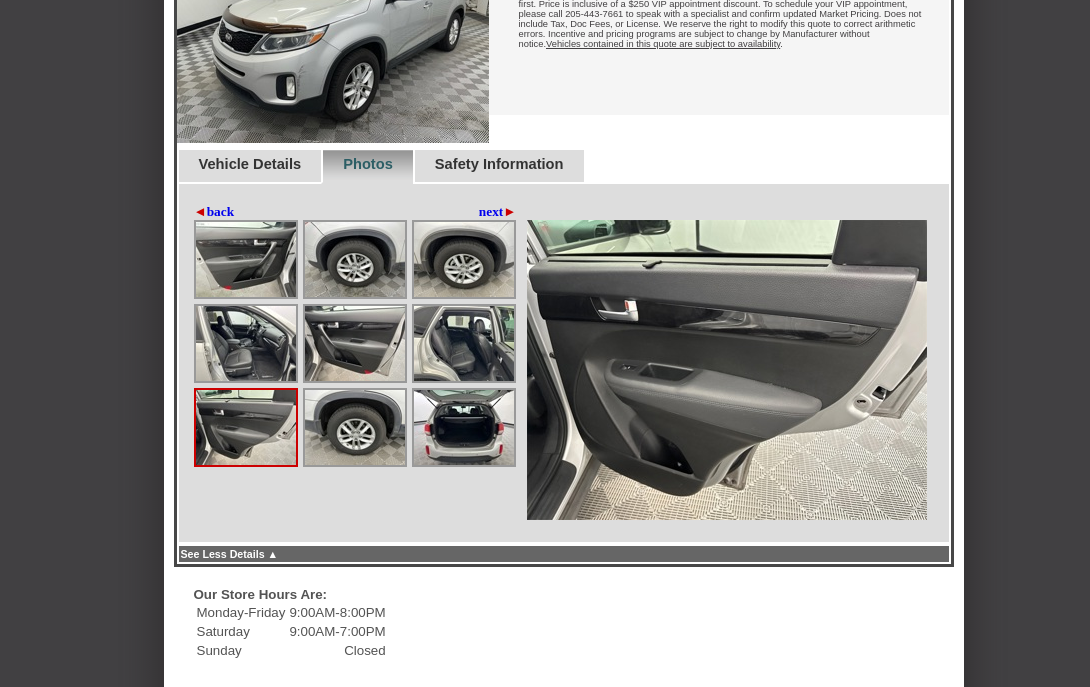click at bounding box center (246, 343) 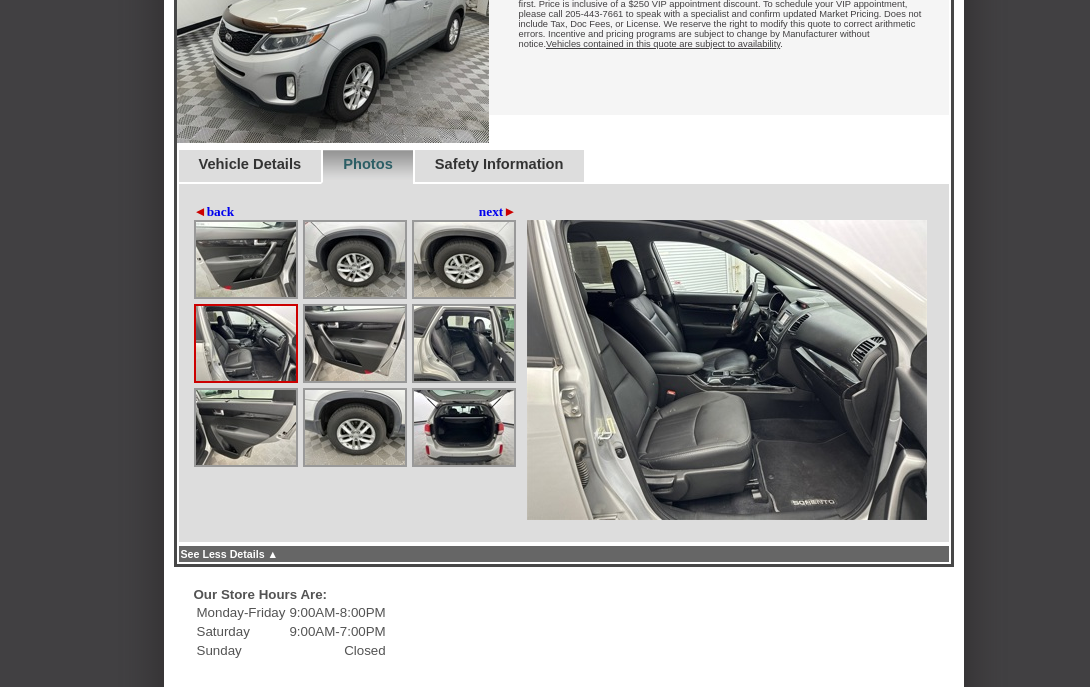 click at bounding box center [355, 343] 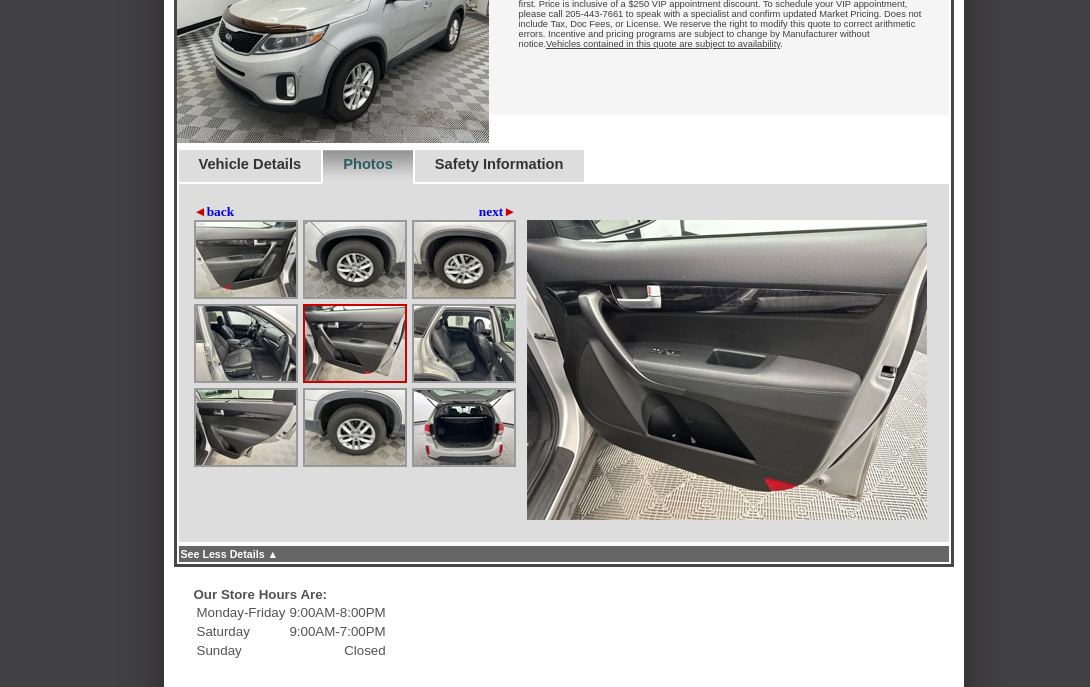 click at bounding box center (355, 259) 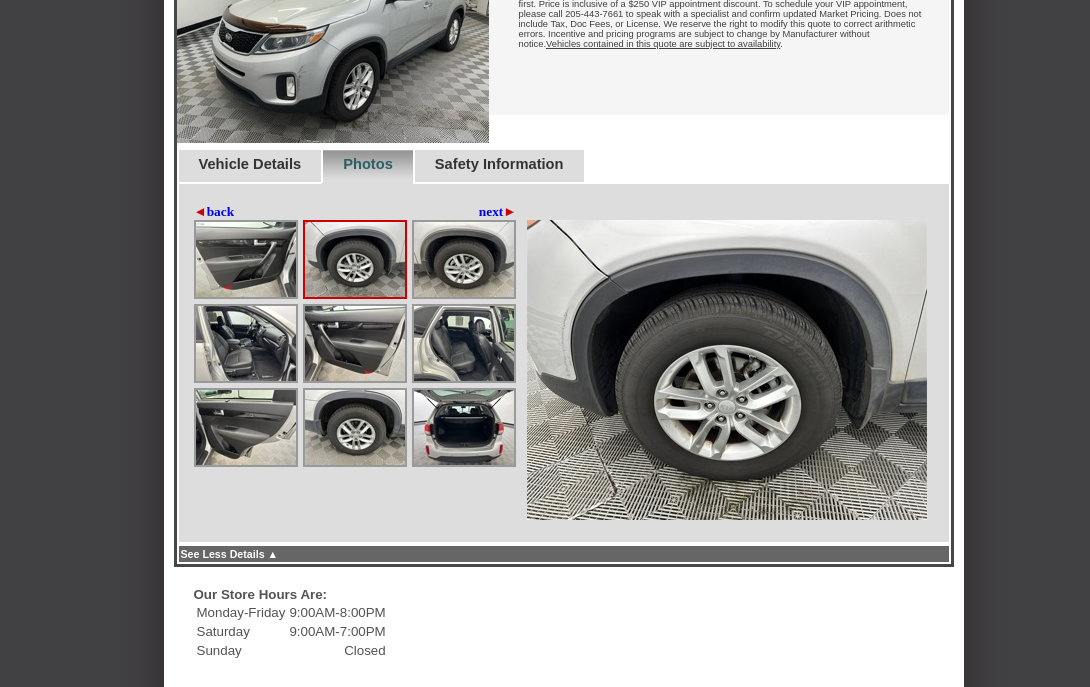 click at bounding box center [464, 259] 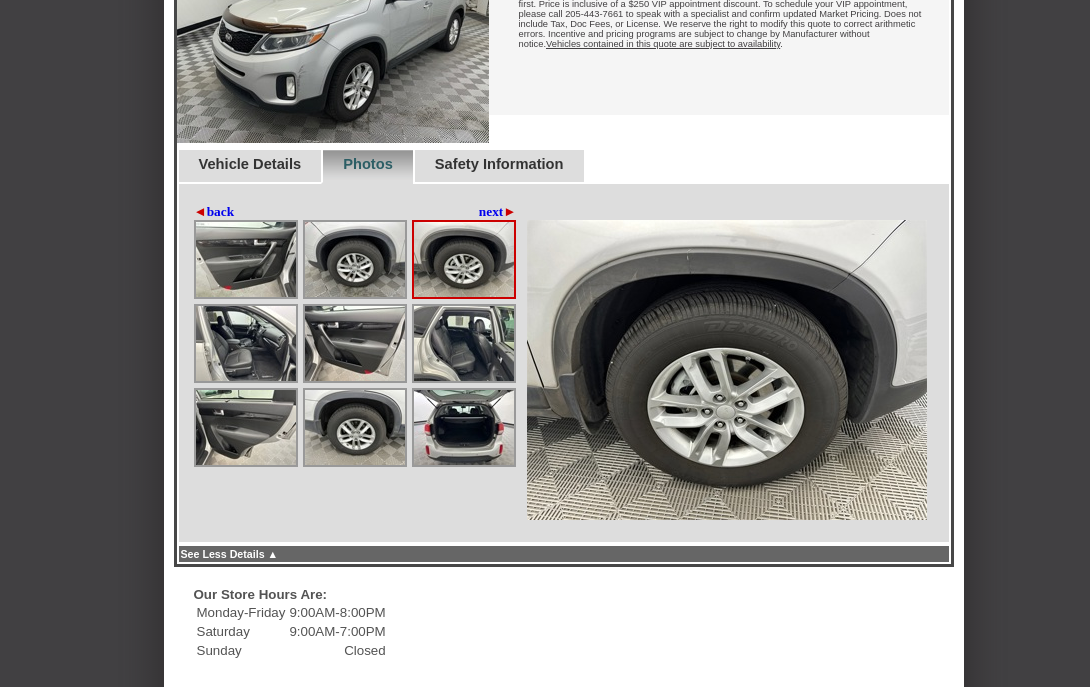 click at bounding box center (464, 343) 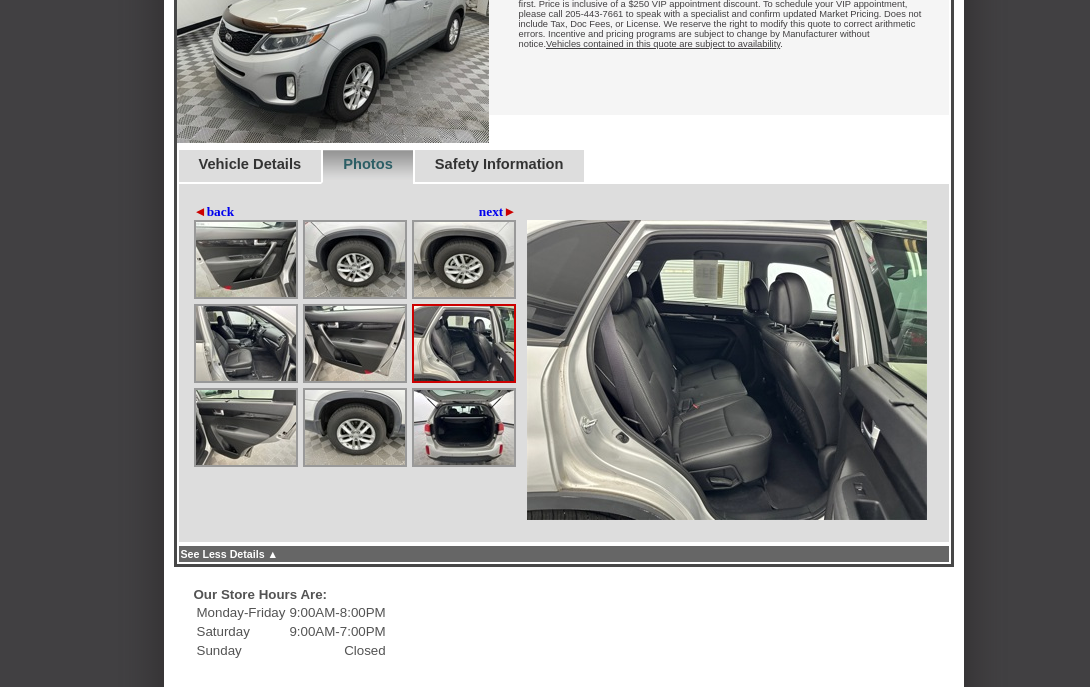 click at bounding box center (464, 427) 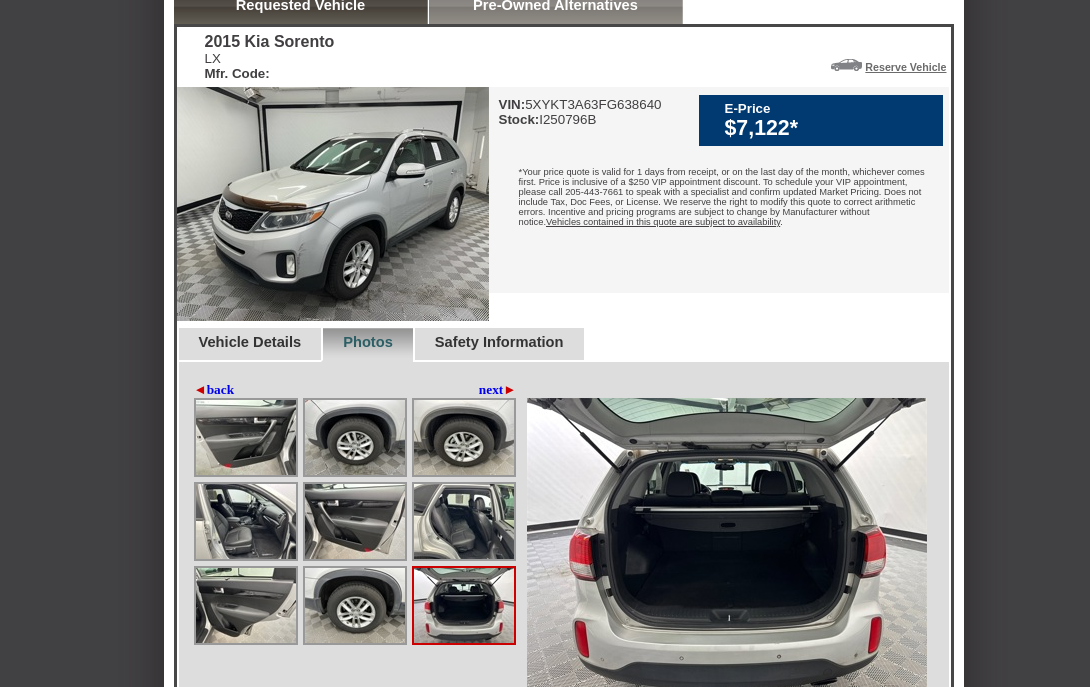 scroll, scrollTop: 454, scrollLeft: 0, axis: vertical 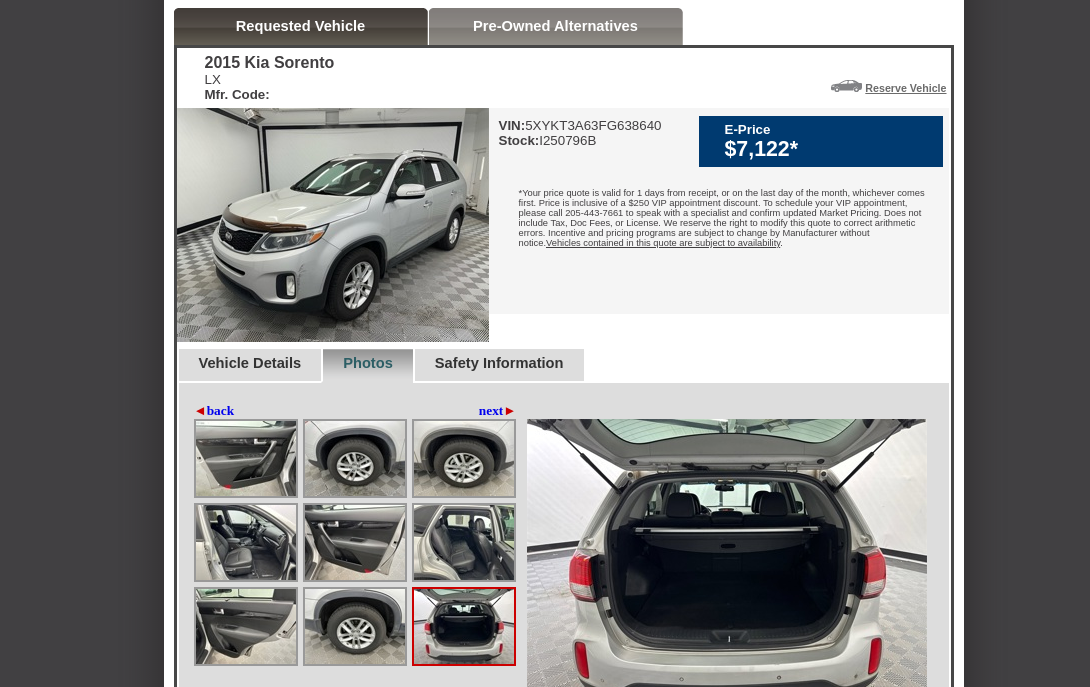 click on "Vehicle Details" at bounding box center [250, 363] 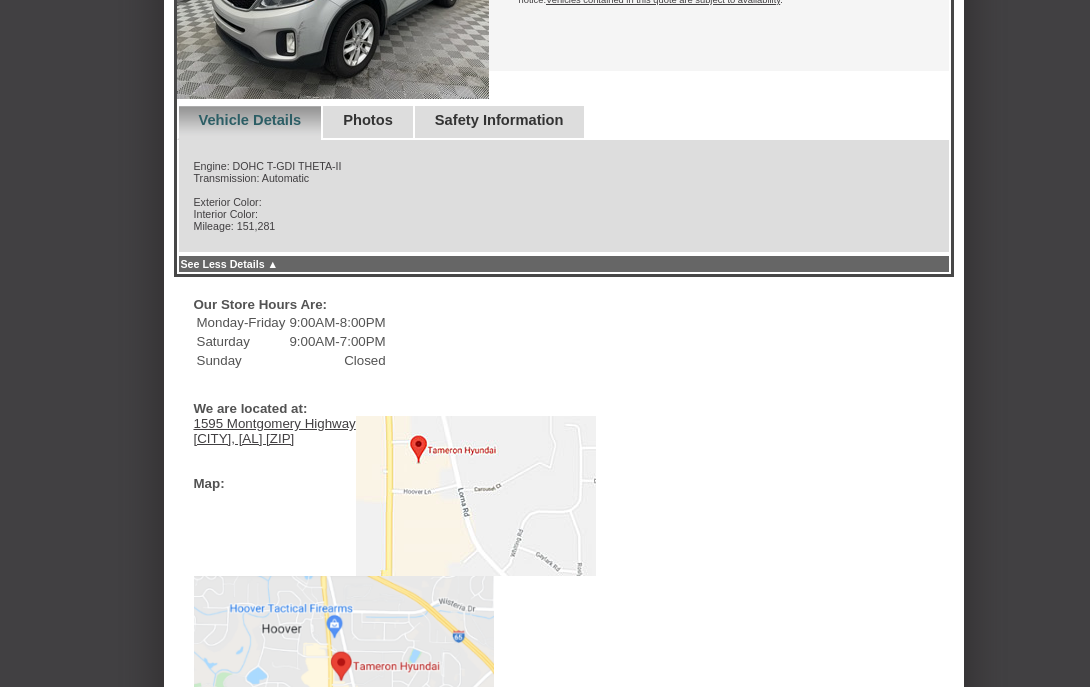 scroll, scrollTop: 693, scrollLeft: 0, axis: vertical 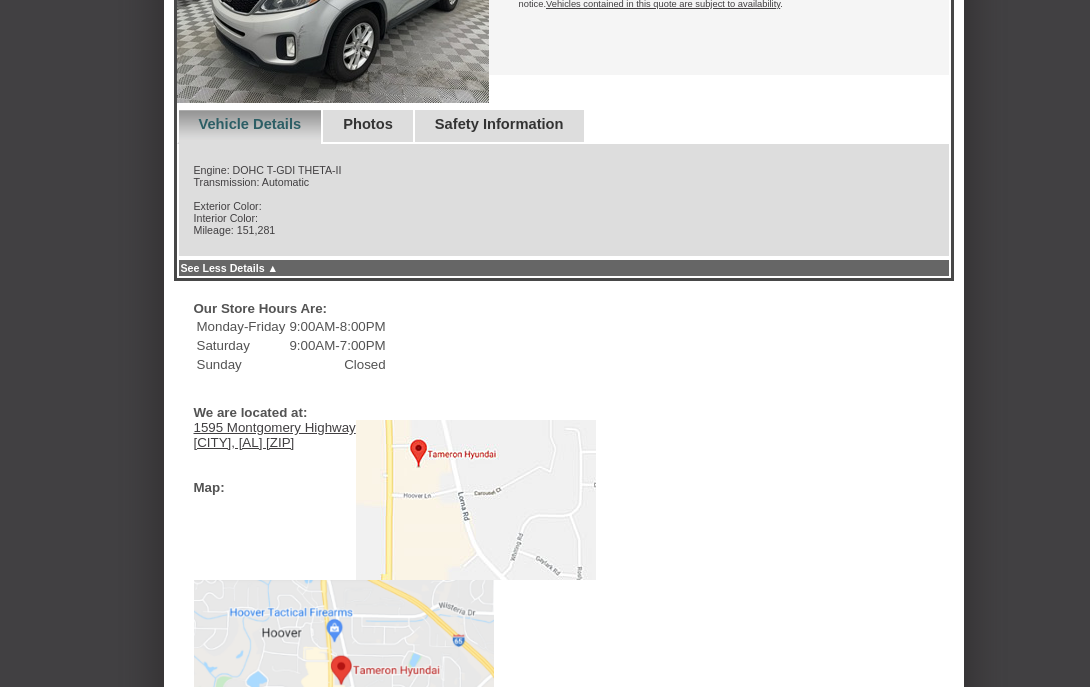 click on "Photos" at bounding box center [367, 127] 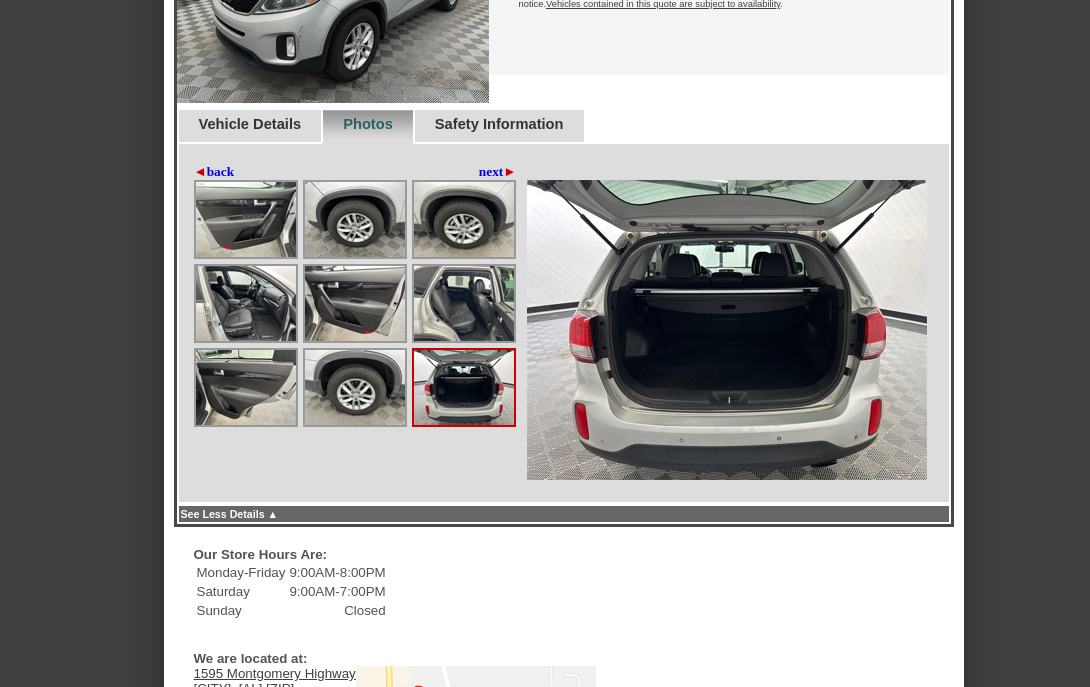 click at bounding box center (246, 219) 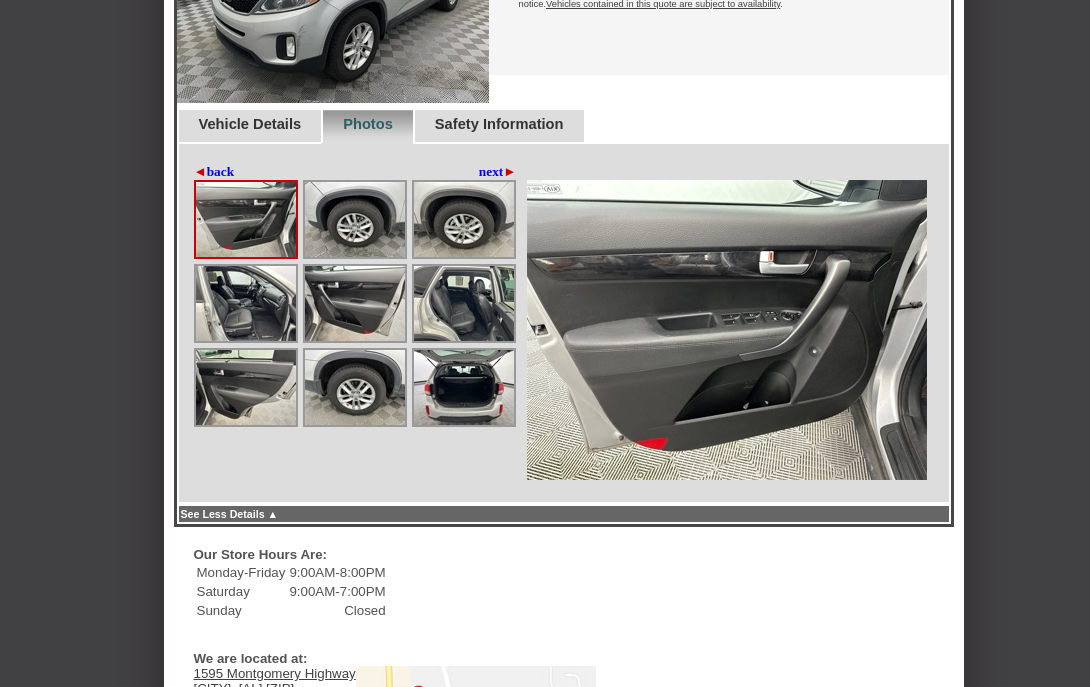 click at bounding box center (246, 303) 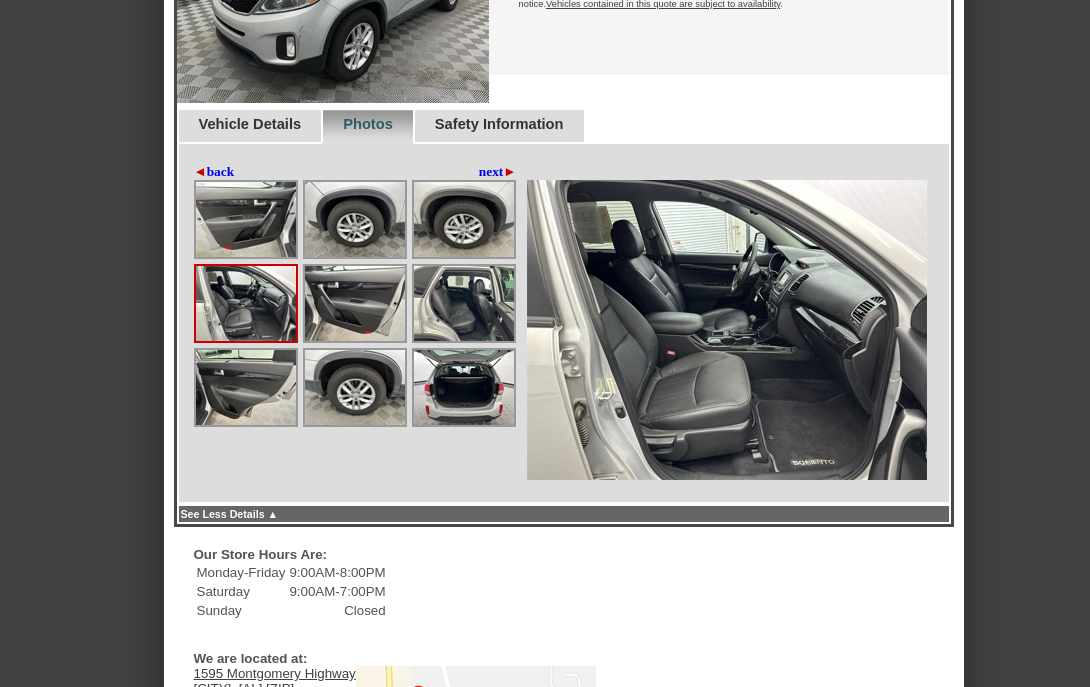 scroll, scrollTop: 671, scrollLeft: 0, axis: vertical 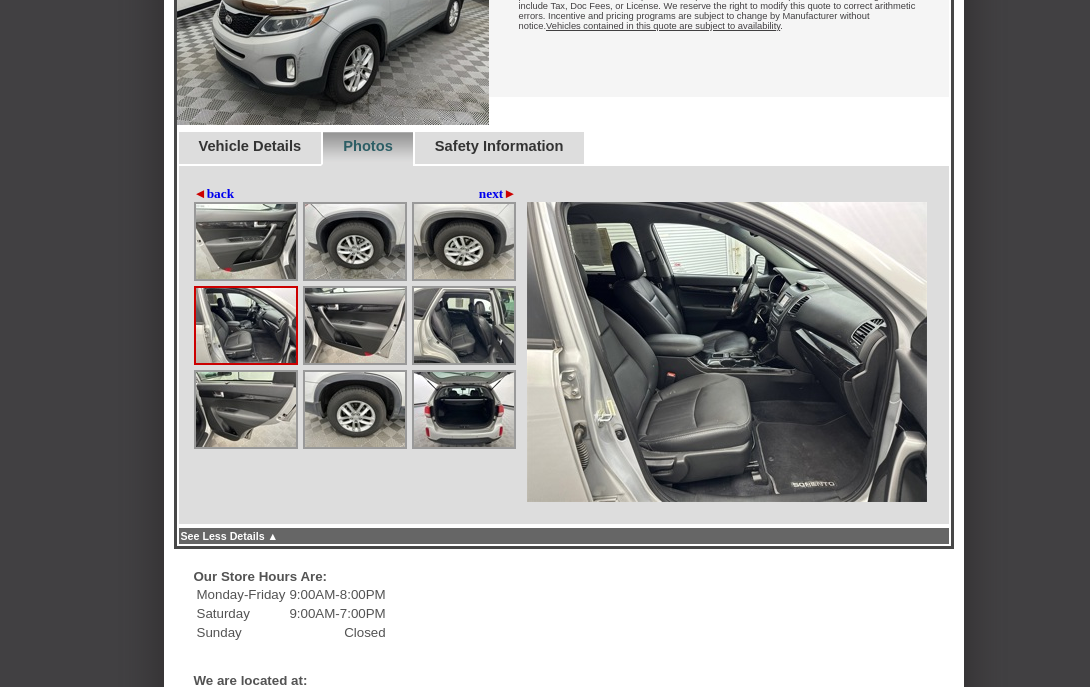 click on "◄  back
next  ►" at bounding box center [564, 346] 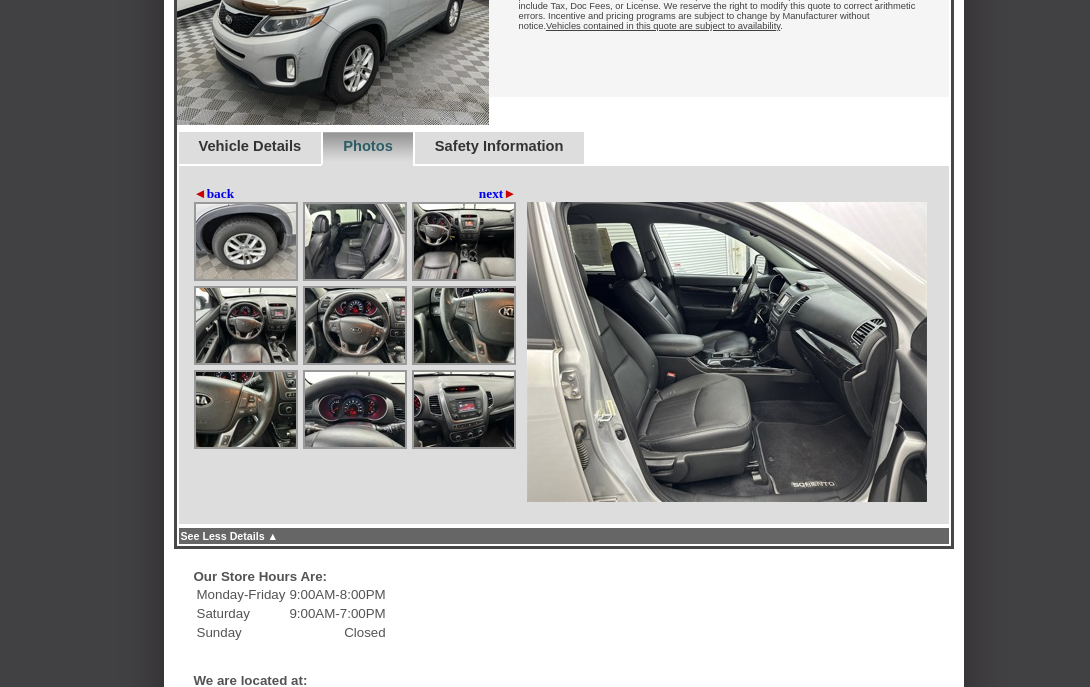 click at bounding box center (464, 241) 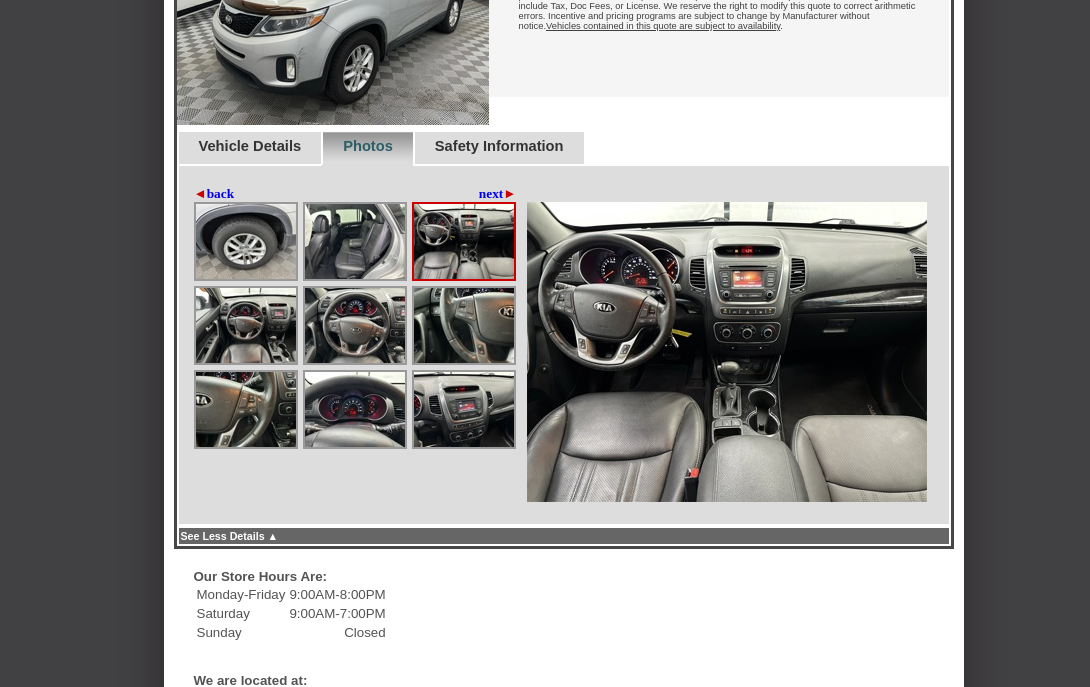 click at bounding box center (727, 352) 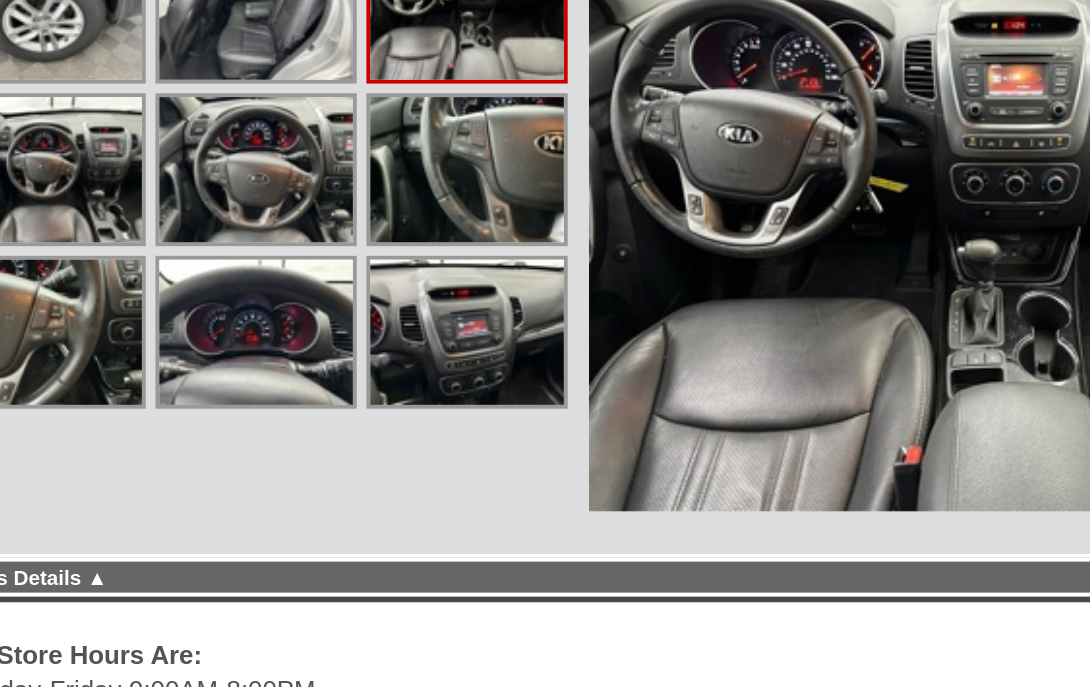 click at bounding box center (355, 325) 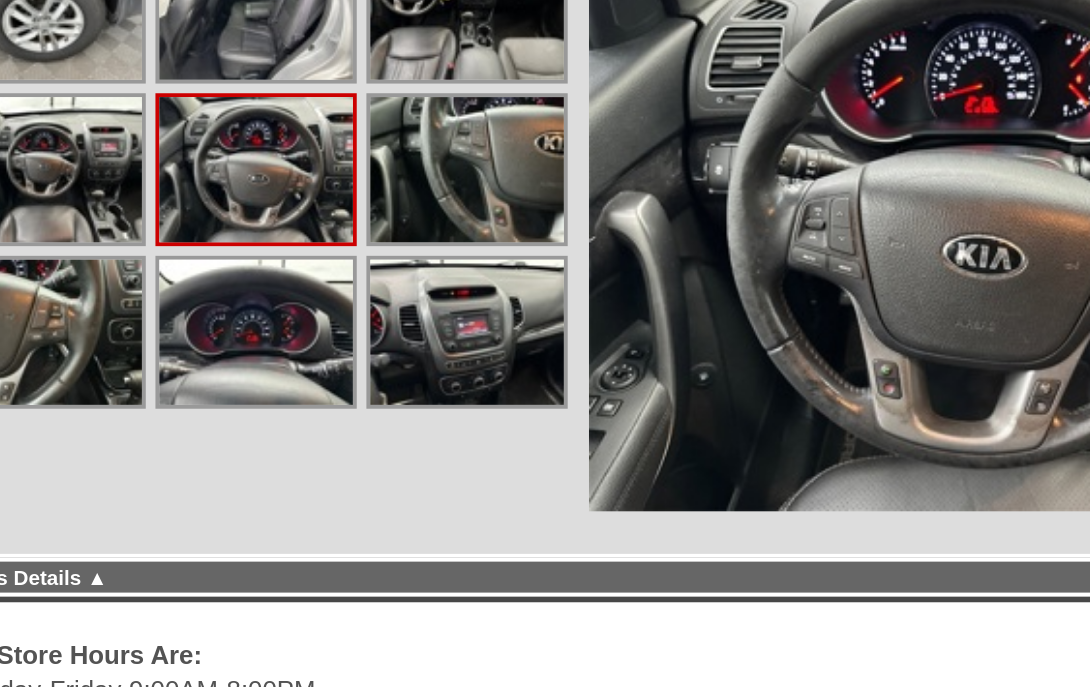 click at bounding box center [464, 325] 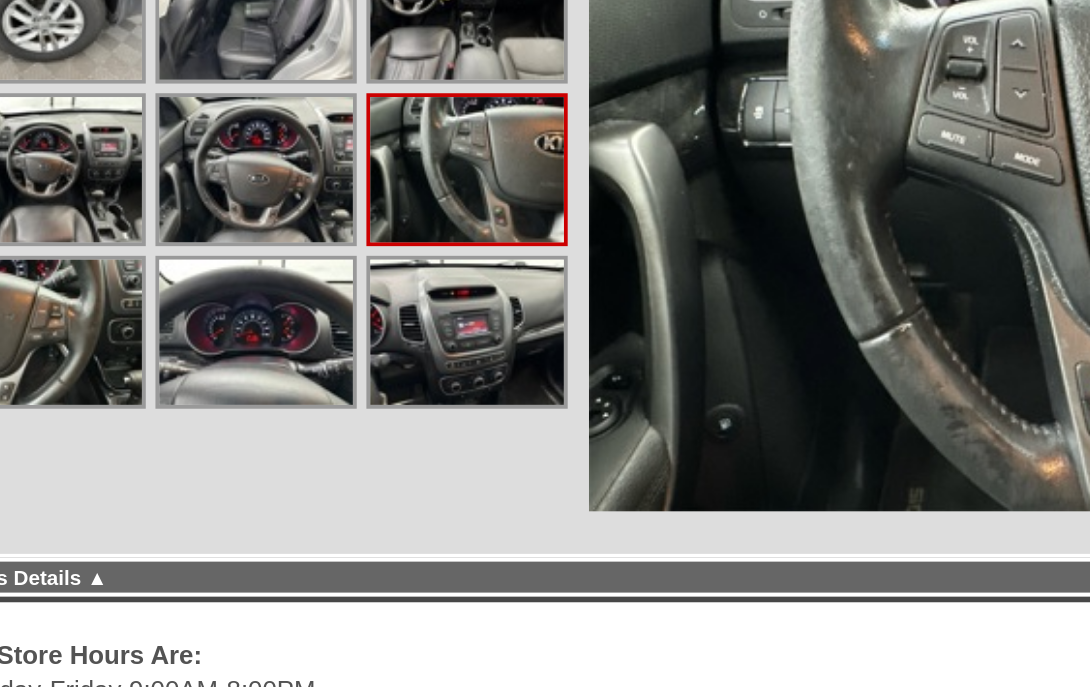click at bounding box center (464, 409) 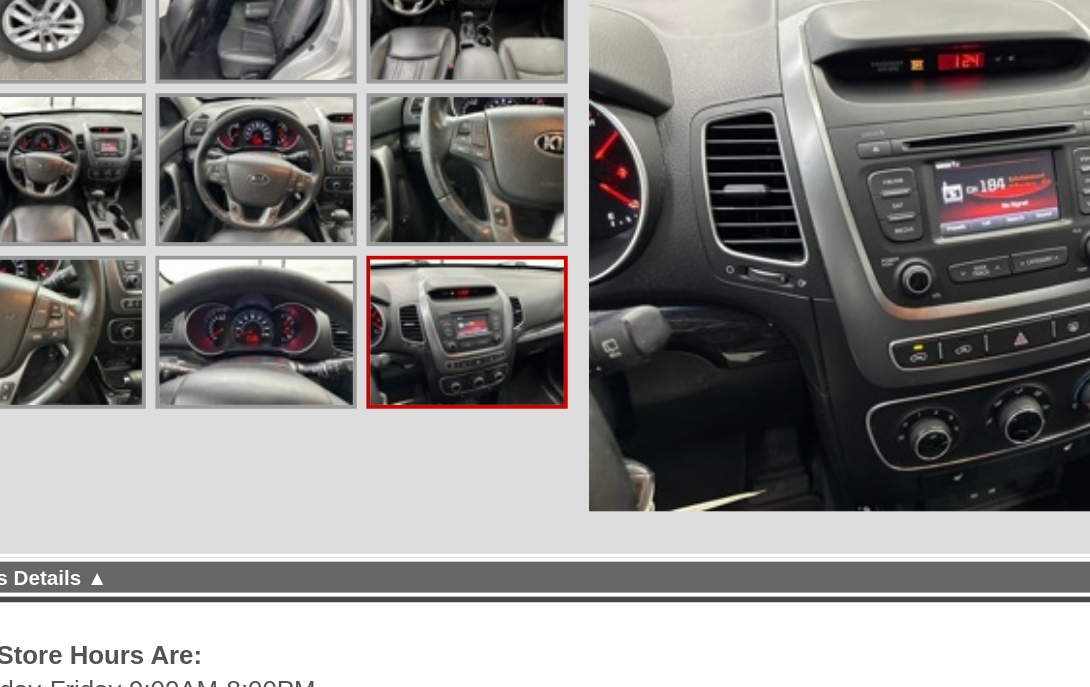 click at bounding box center [355, 409] 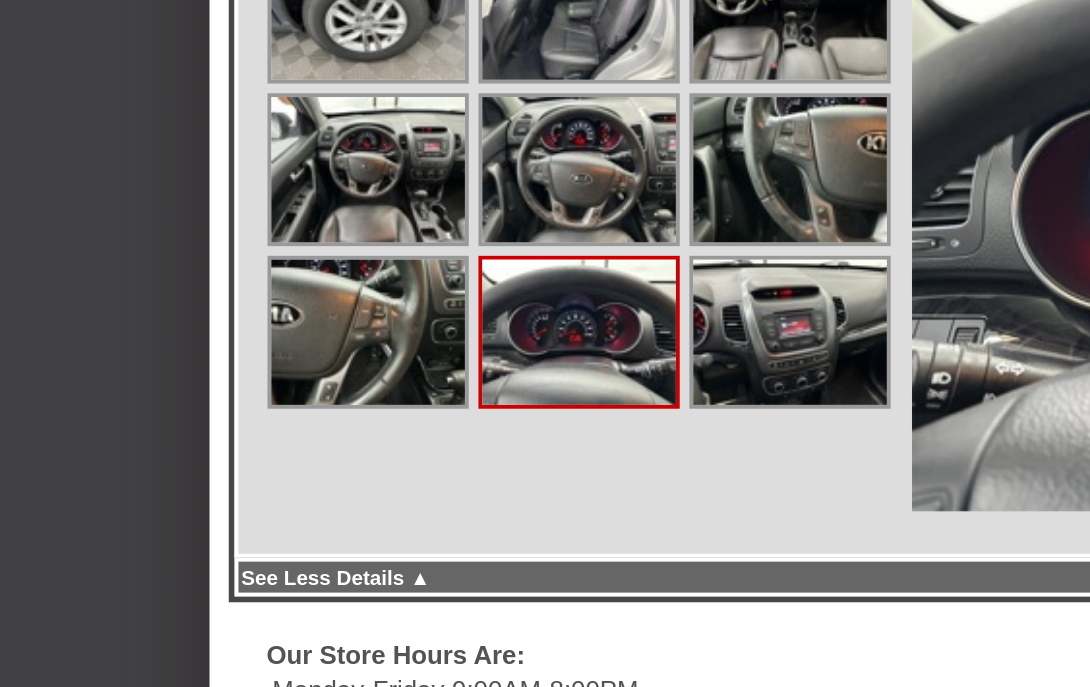 click at bounding box center [246, 409] 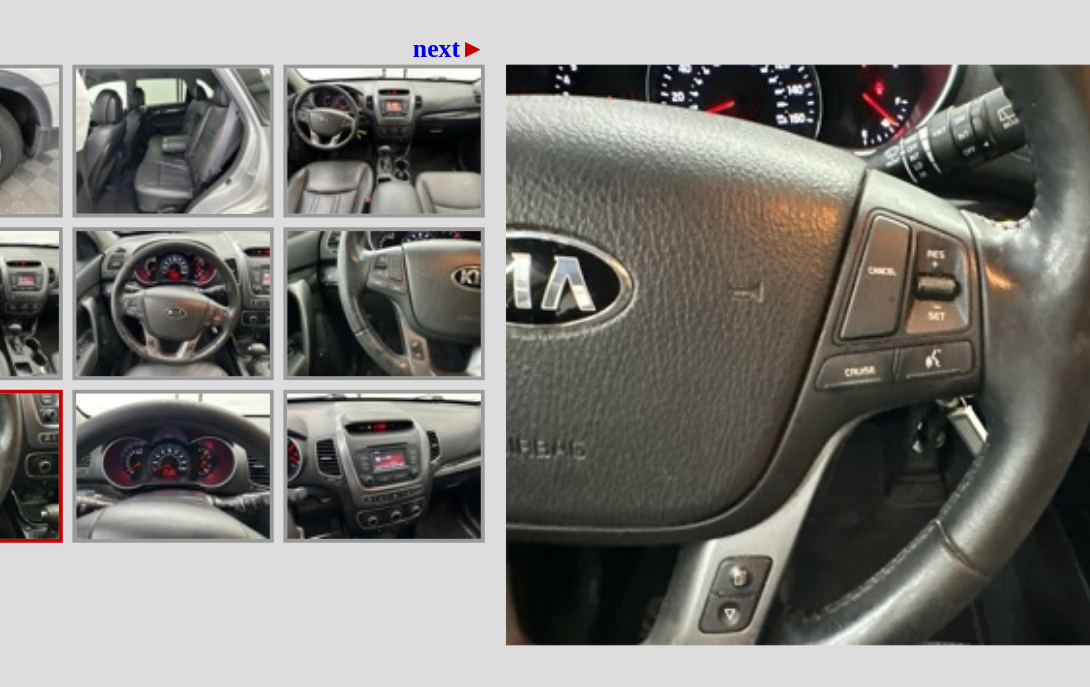 click at bounding box center (464, 325) 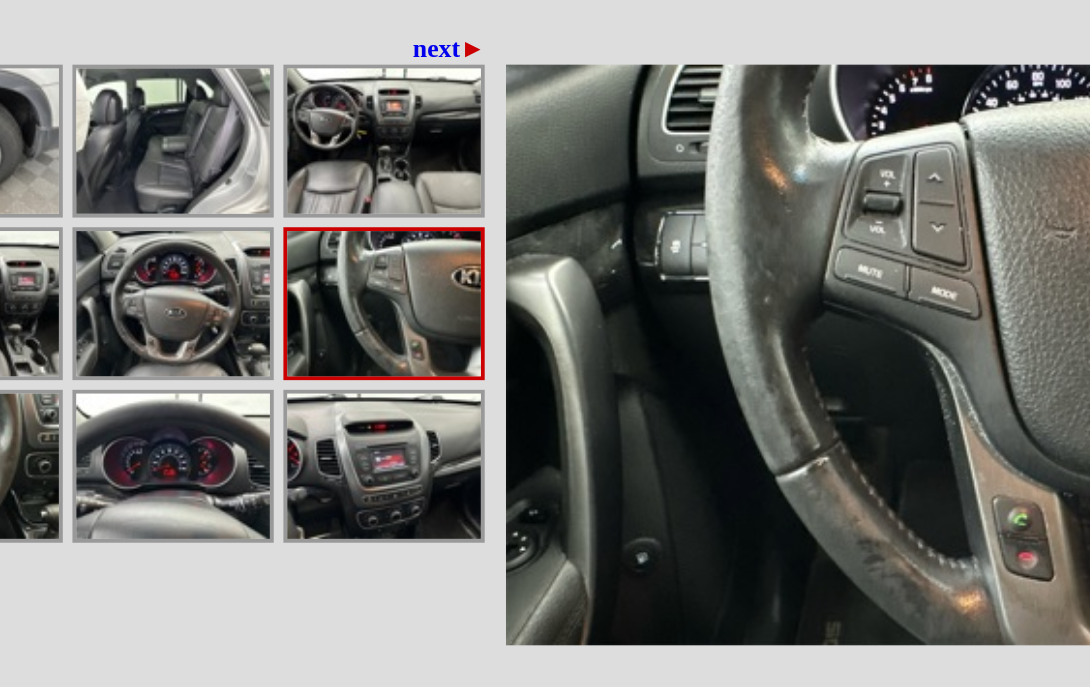 click at bounding box center (464, 241) 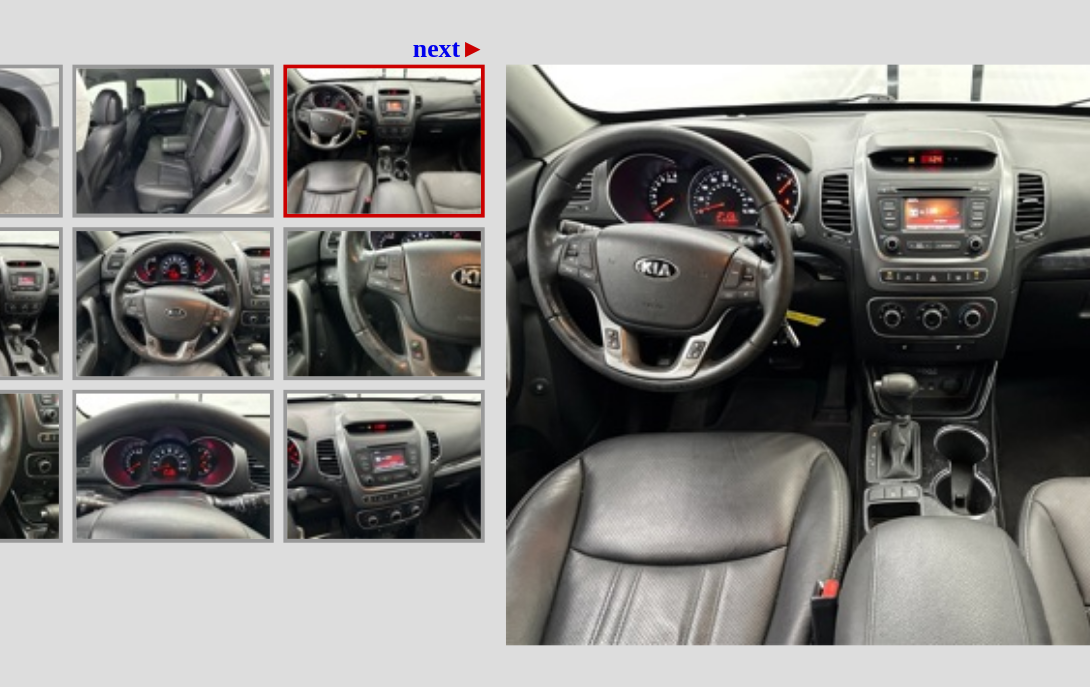 click at bounding box center [355, 241] 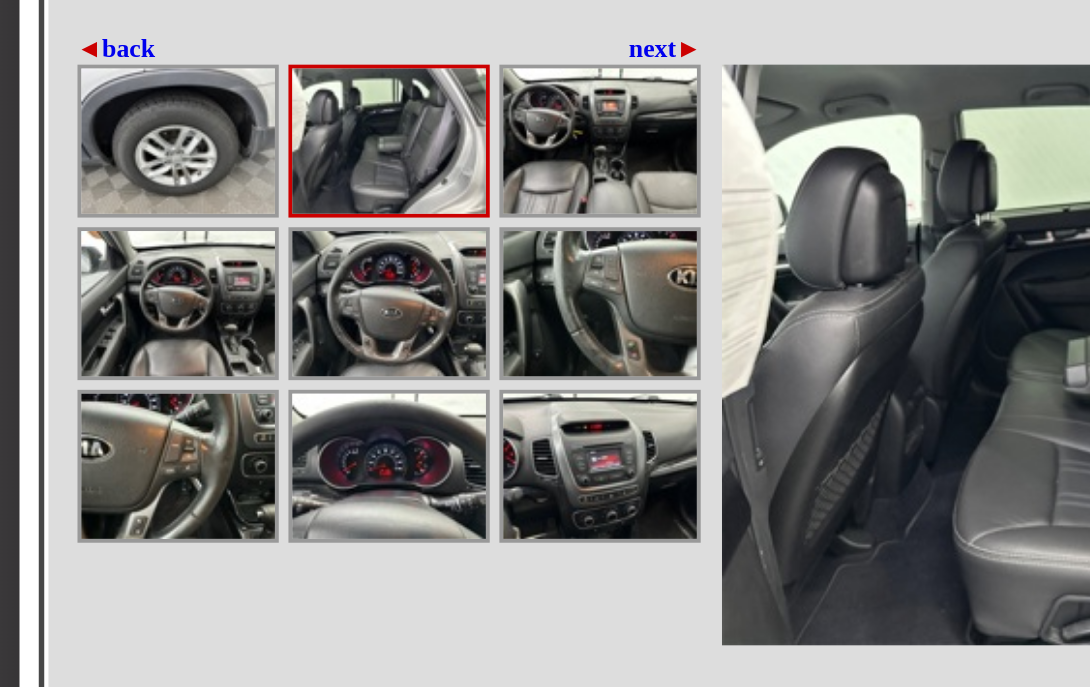 click at bounding box center (246, 241) 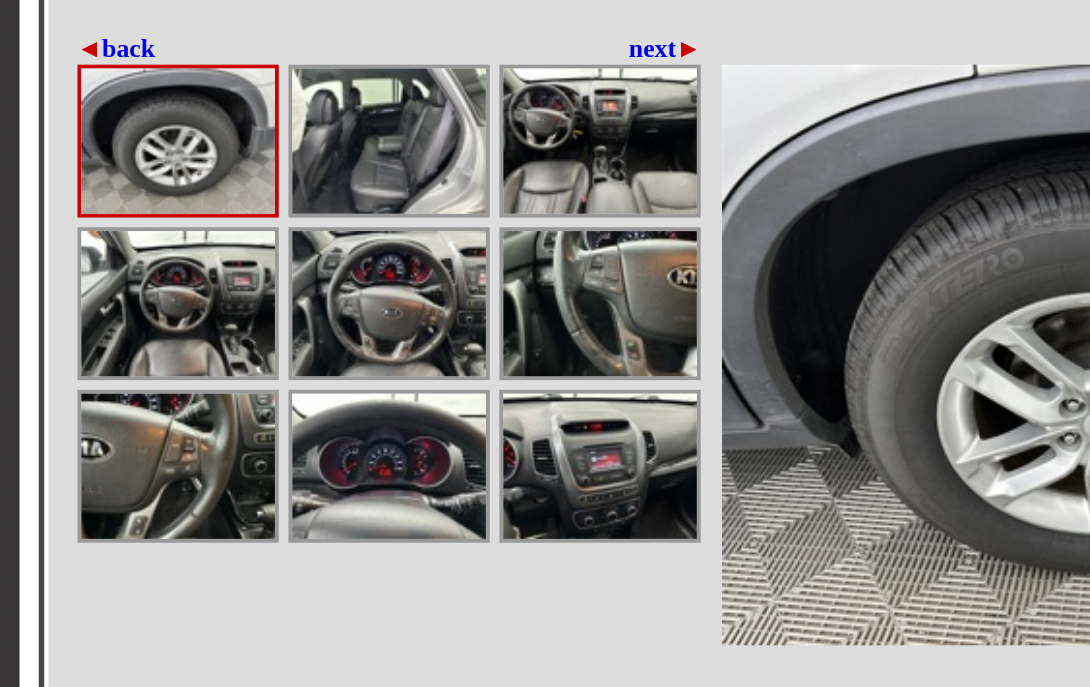 click at bounding box center (246, 325) 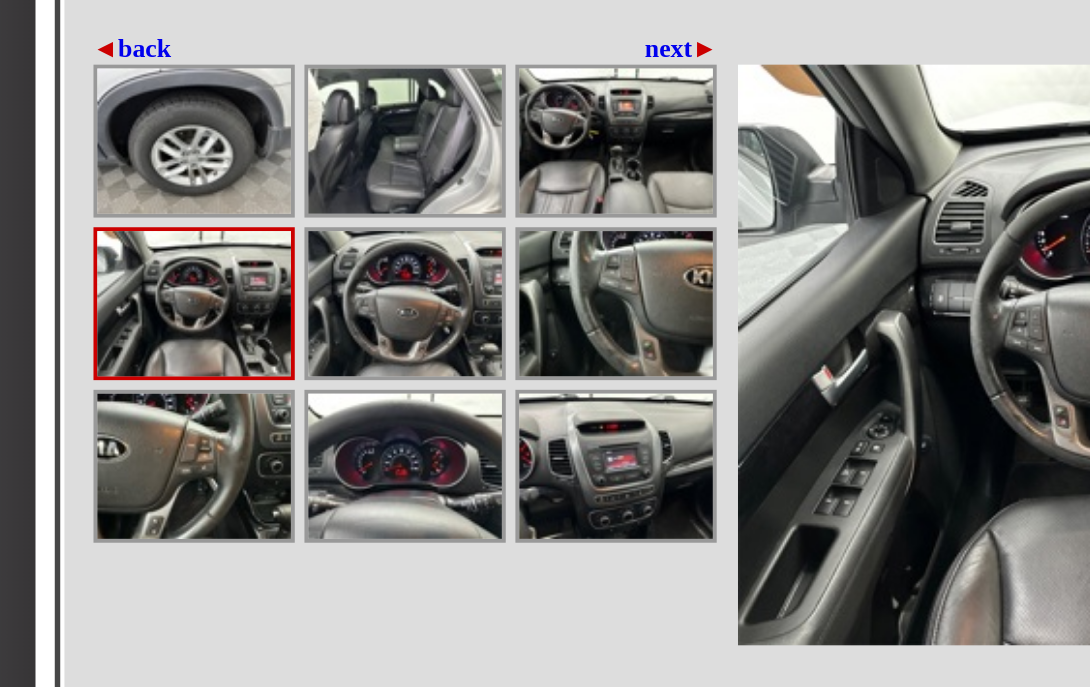 click on "◄  back" at bounding box center (214, 194) 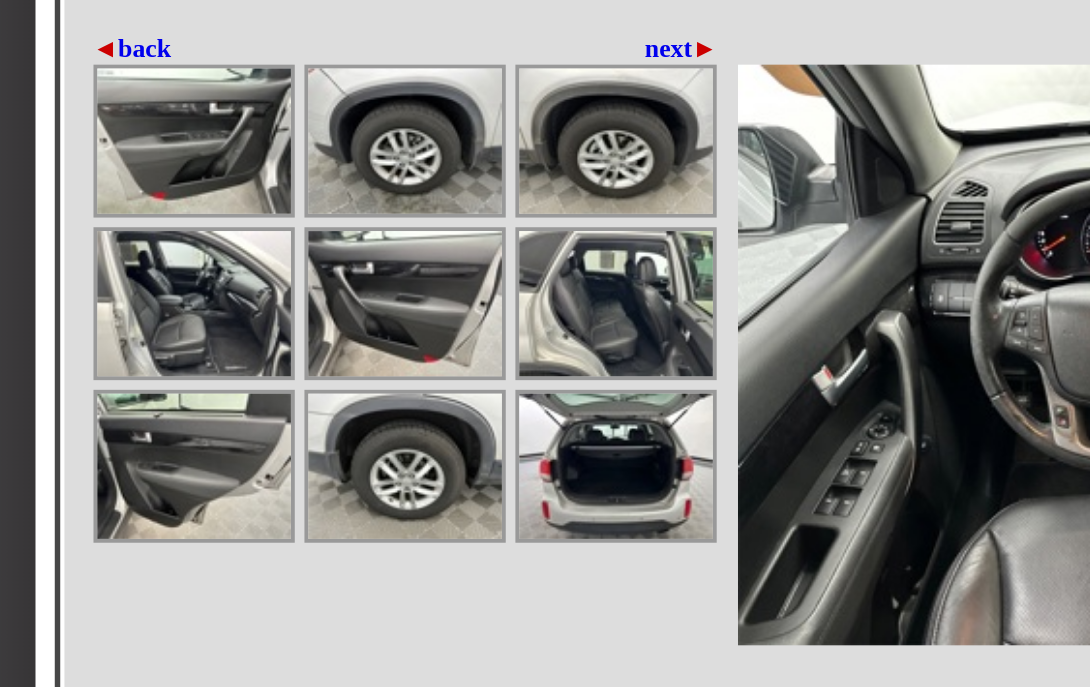 click at bounding box center (246, 325) 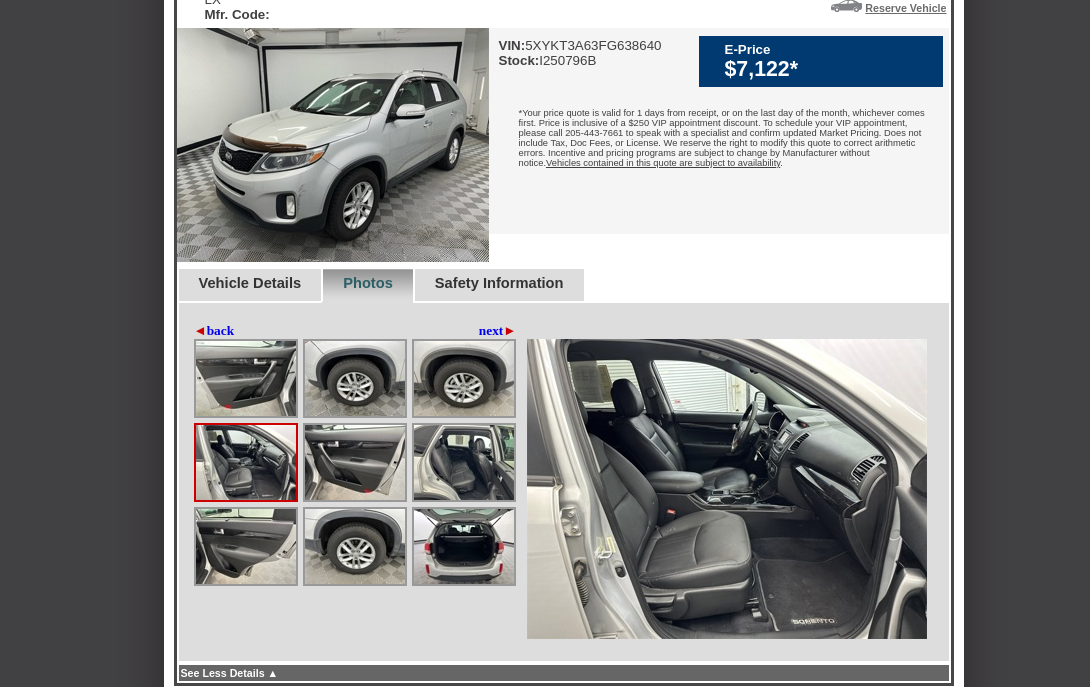 scroll, scrollTop: 478, scrollLeft: 0, axis: vertical 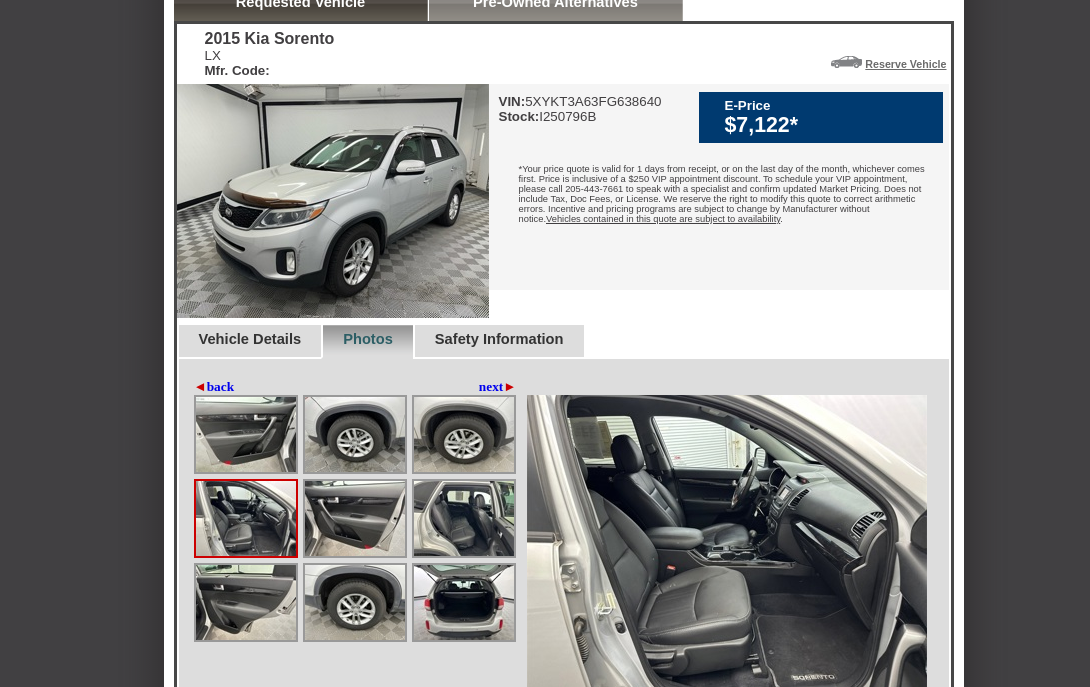 click at bounding box center [464, 518] 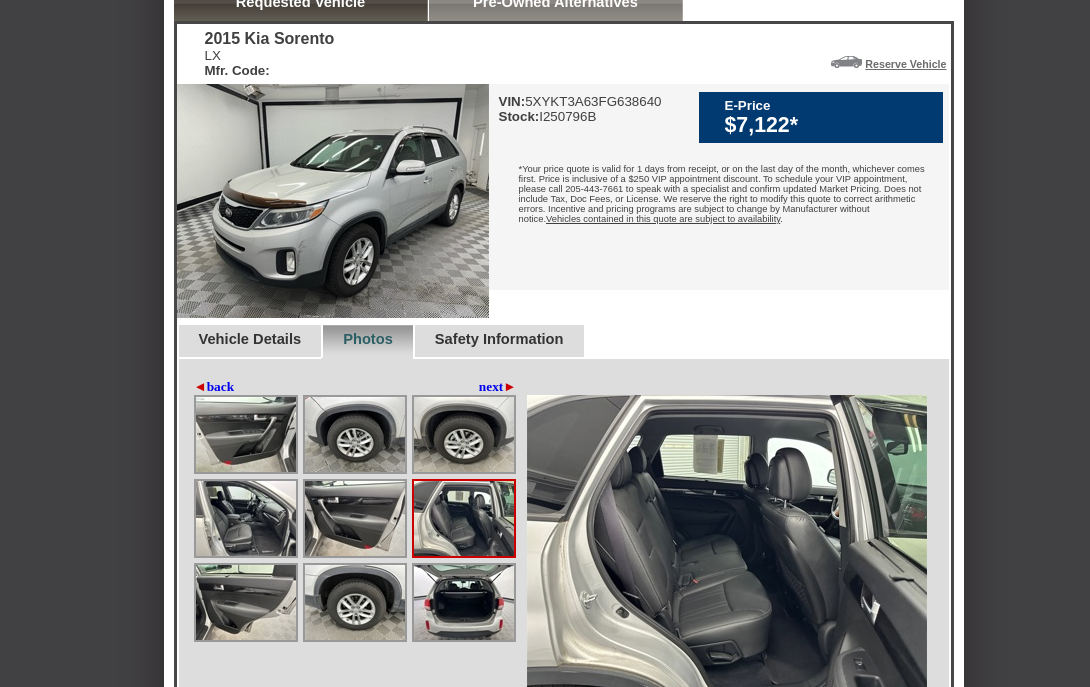 click at bounding box center (355, 518) 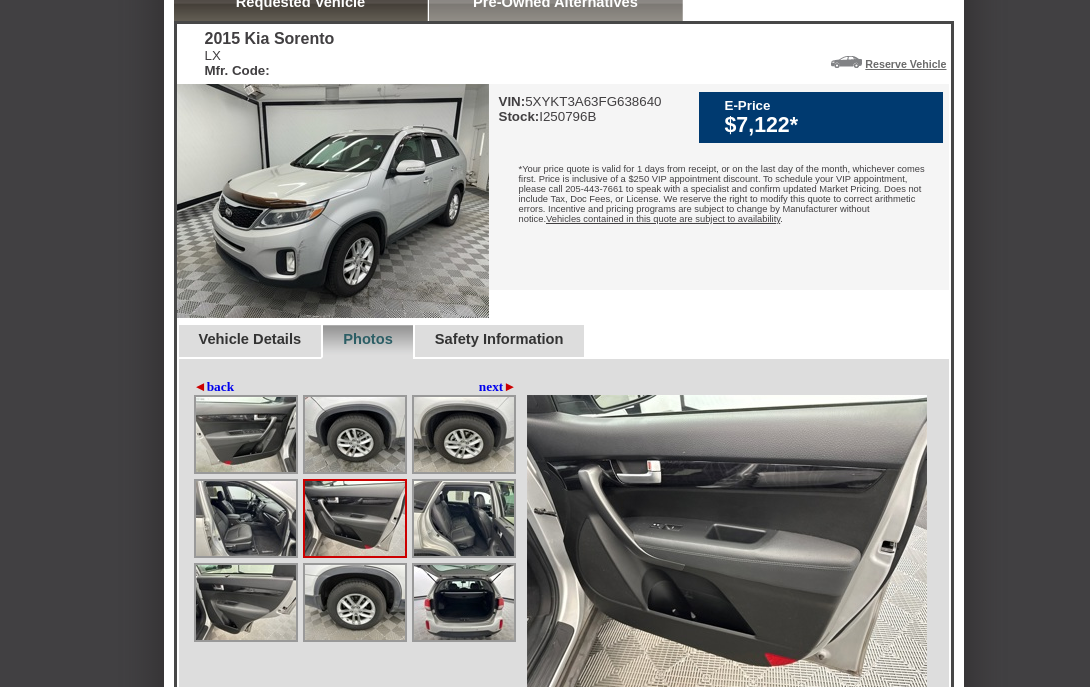 click at bounding box center [246, 518] 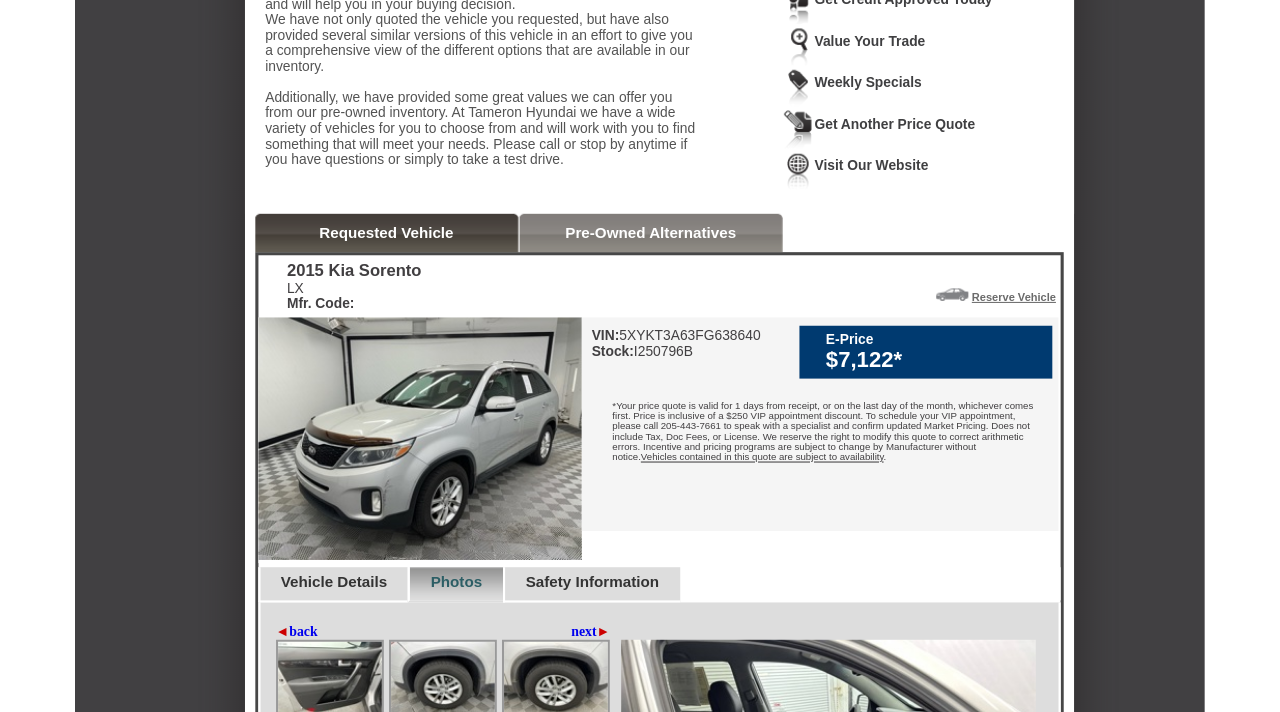 scroll, scrollTop: 255, scrollLeft: 0, axis: vertical 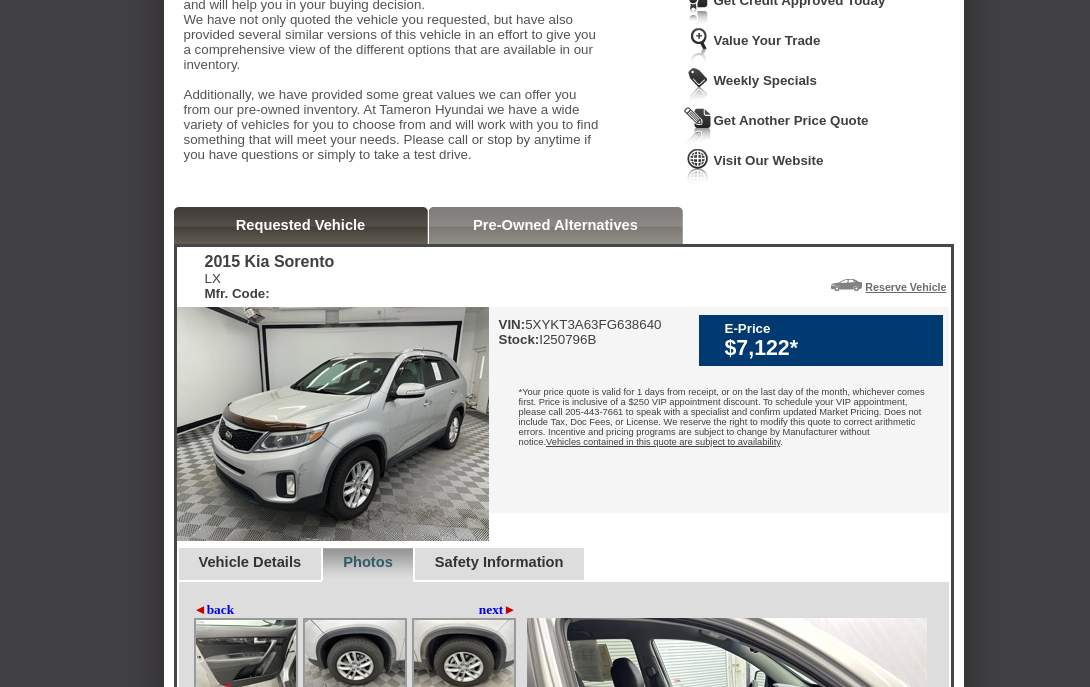 click at bounding box center [333, 424] 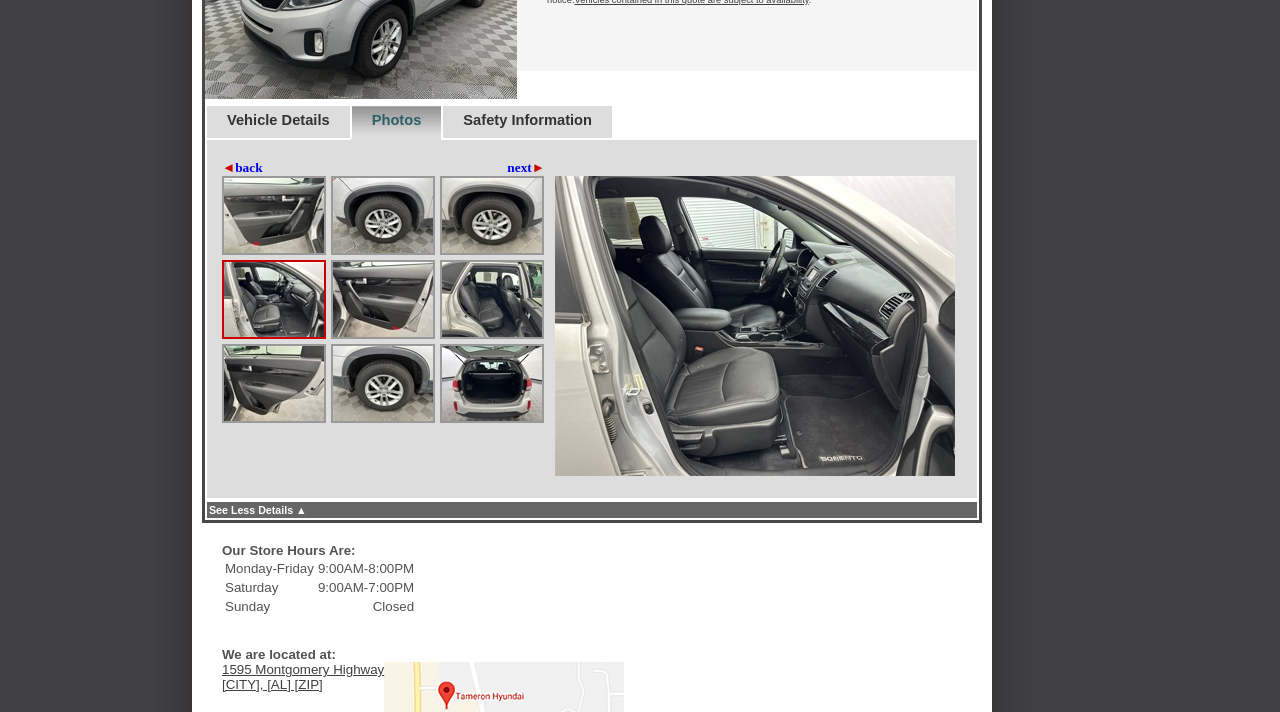 scroll, scrollTop: 704, scrollLeft: 0, axis: vertical 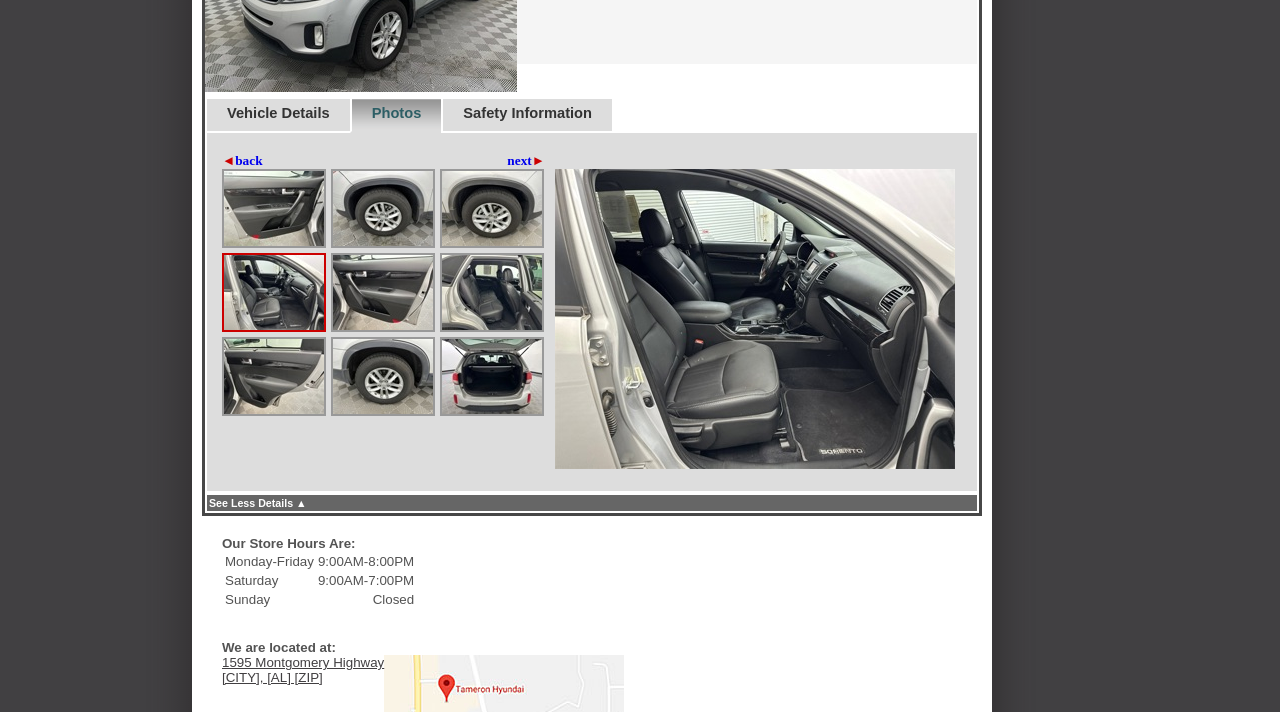 click at bounding box center (755, 319) 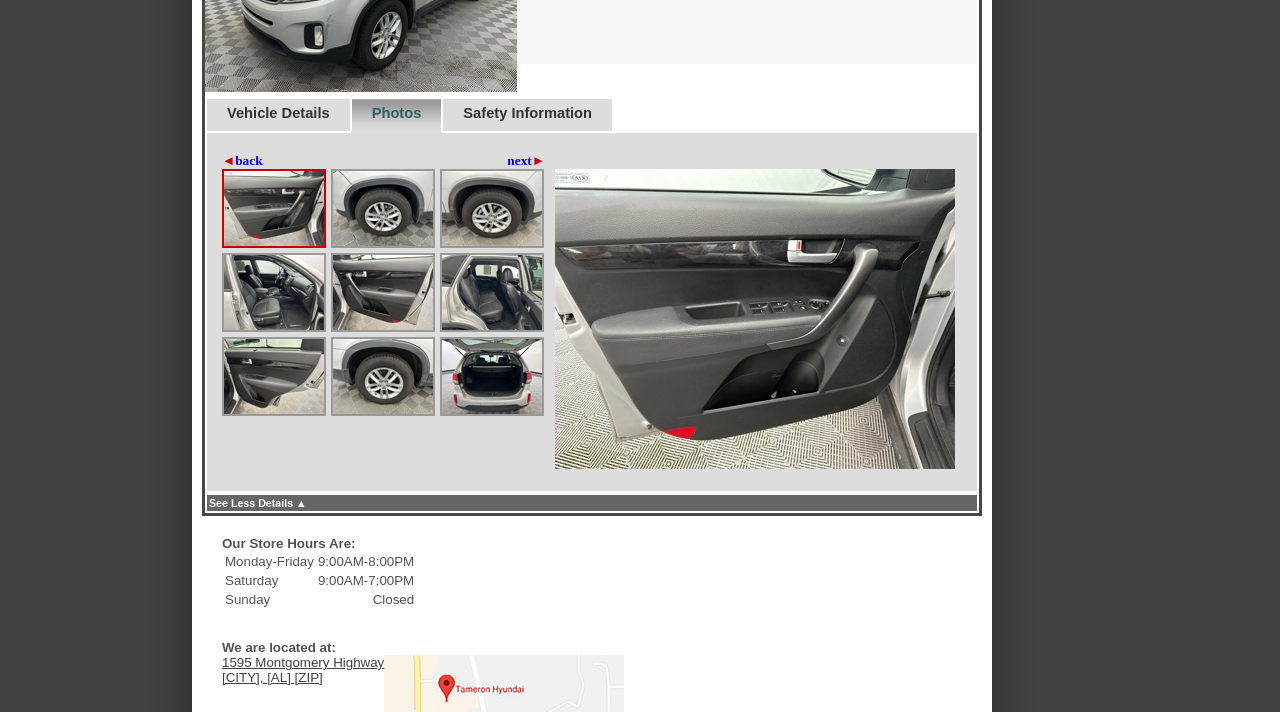 click at bounding box center (755, 319) 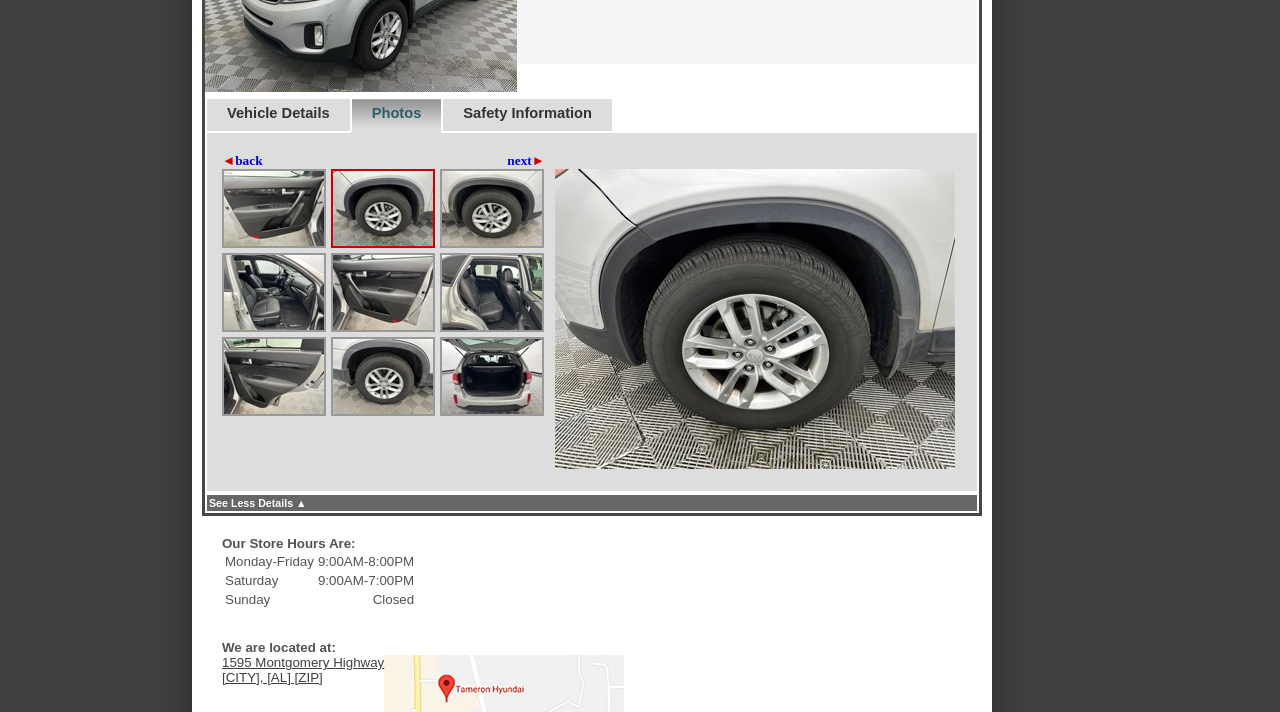 click at bounding box center [492, 208] 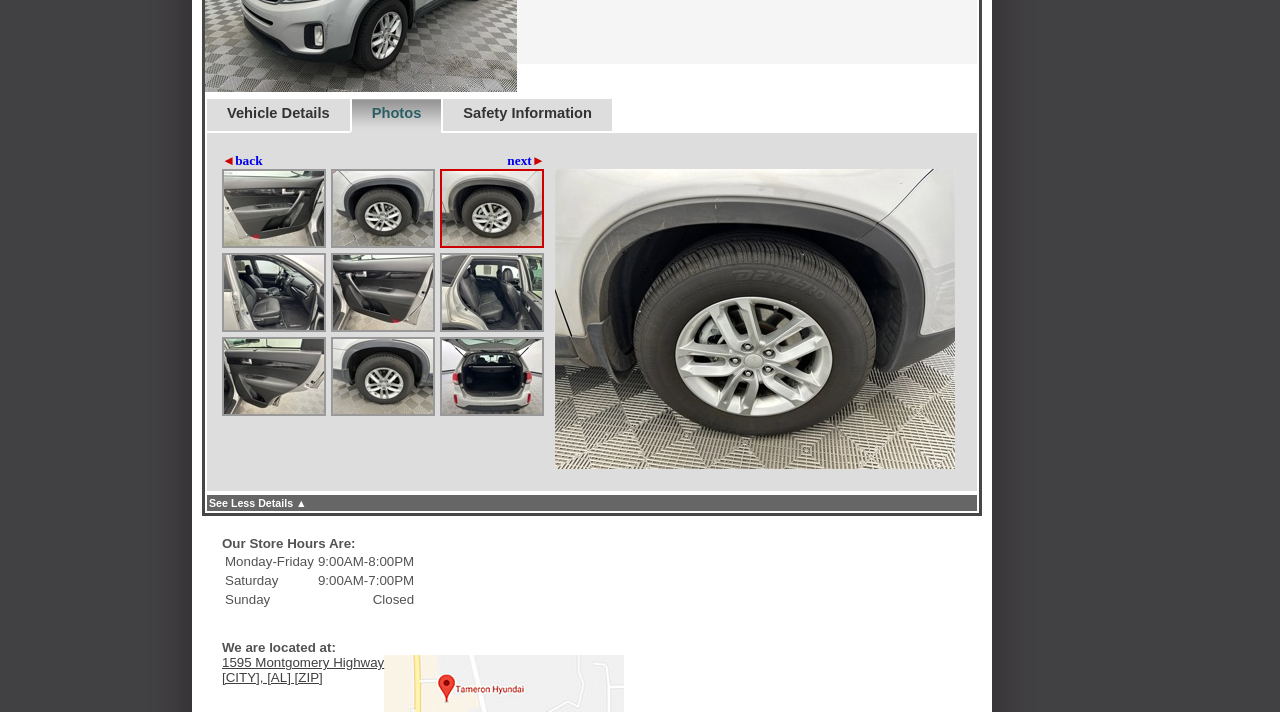 click at bounding box center [274, 292] 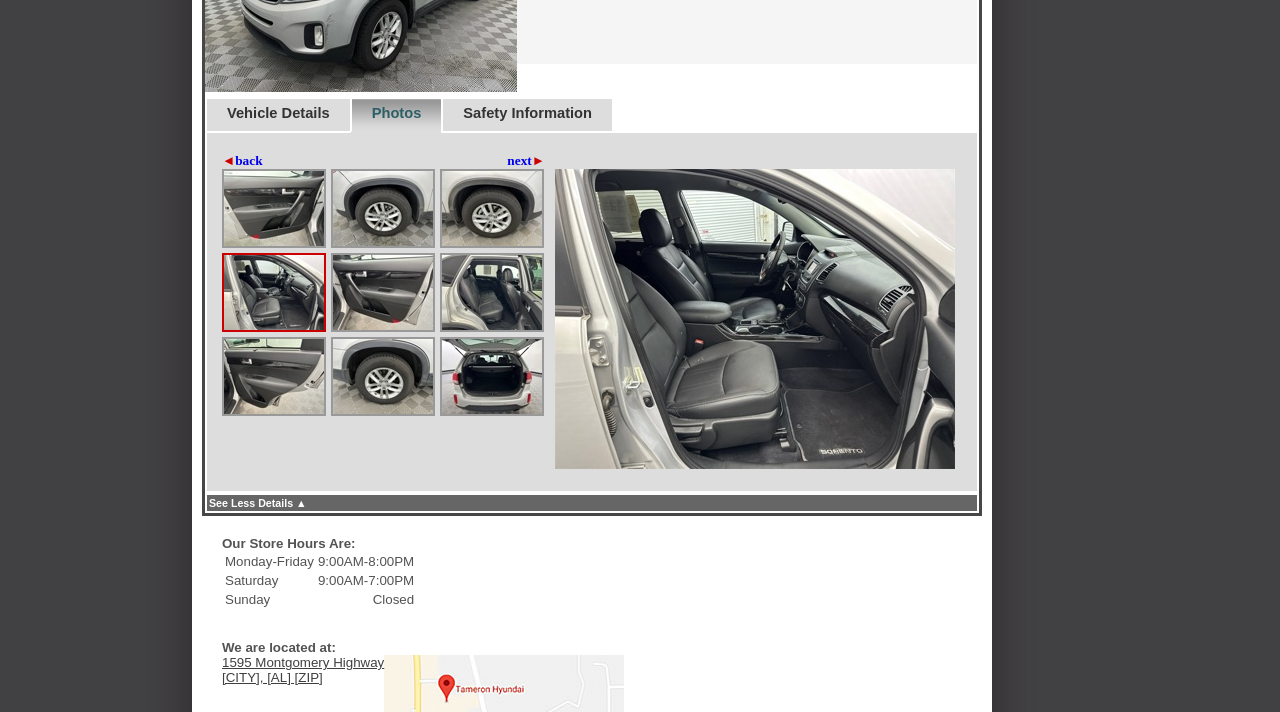 click at bounding box center [383, 292] 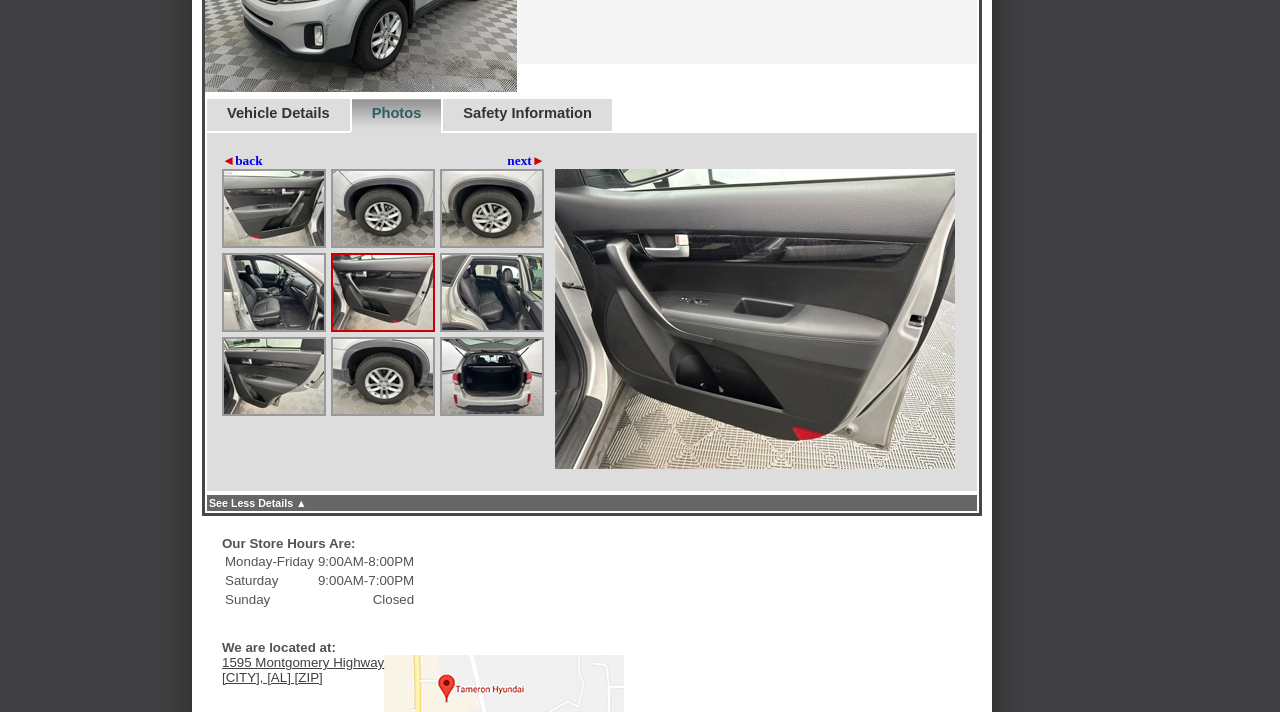 click at bounding box center [492, 292] 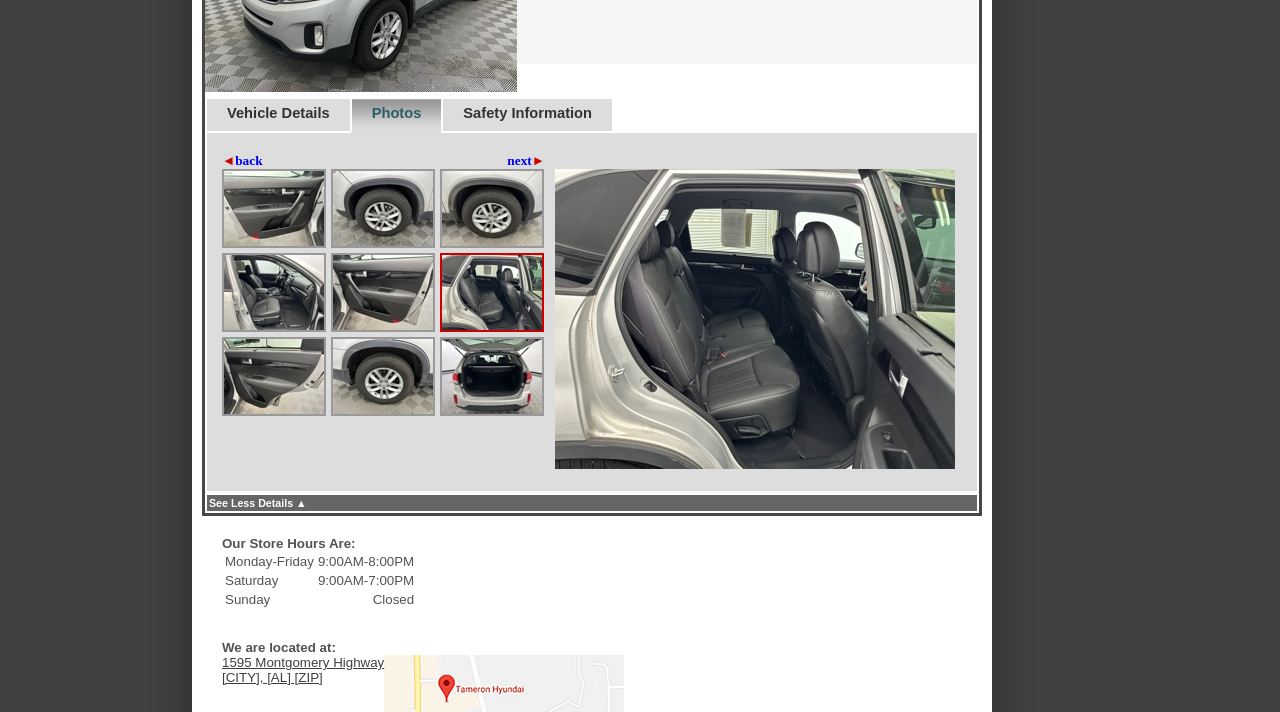 click at bounding box center [274, 376] 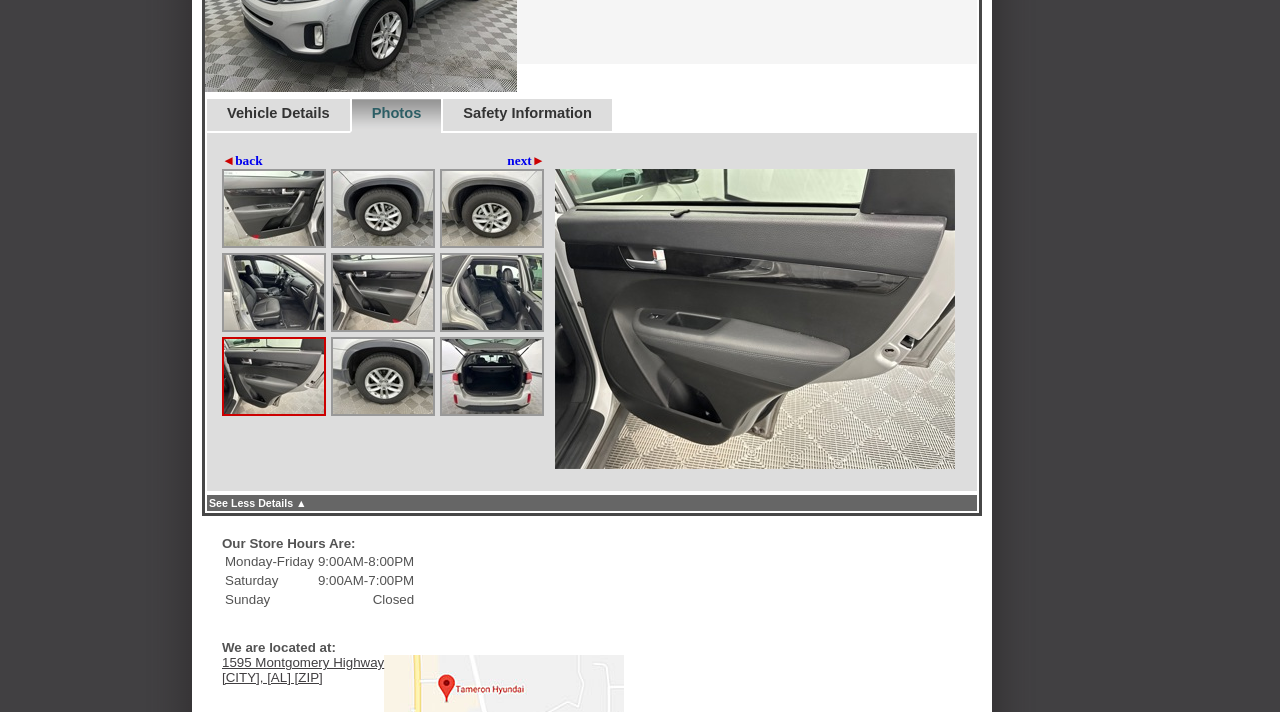 click at bounding box center (383, 376) 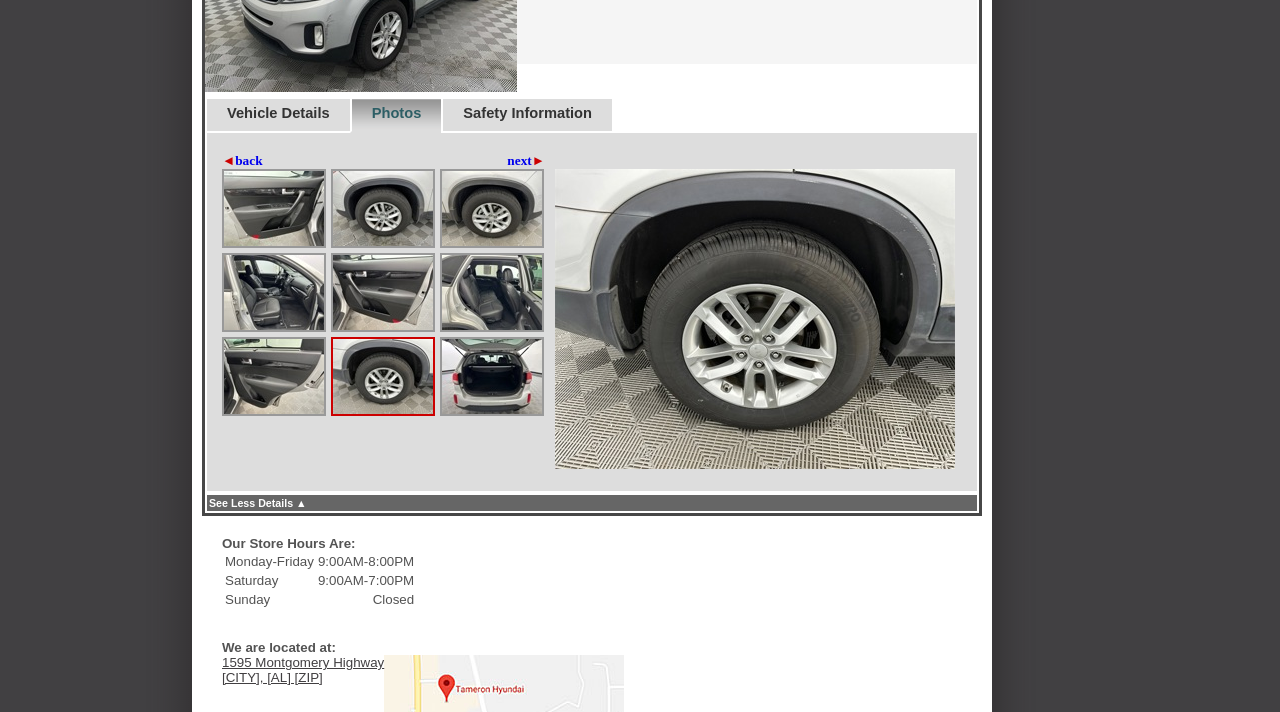 click at bounding box center [492, 376] 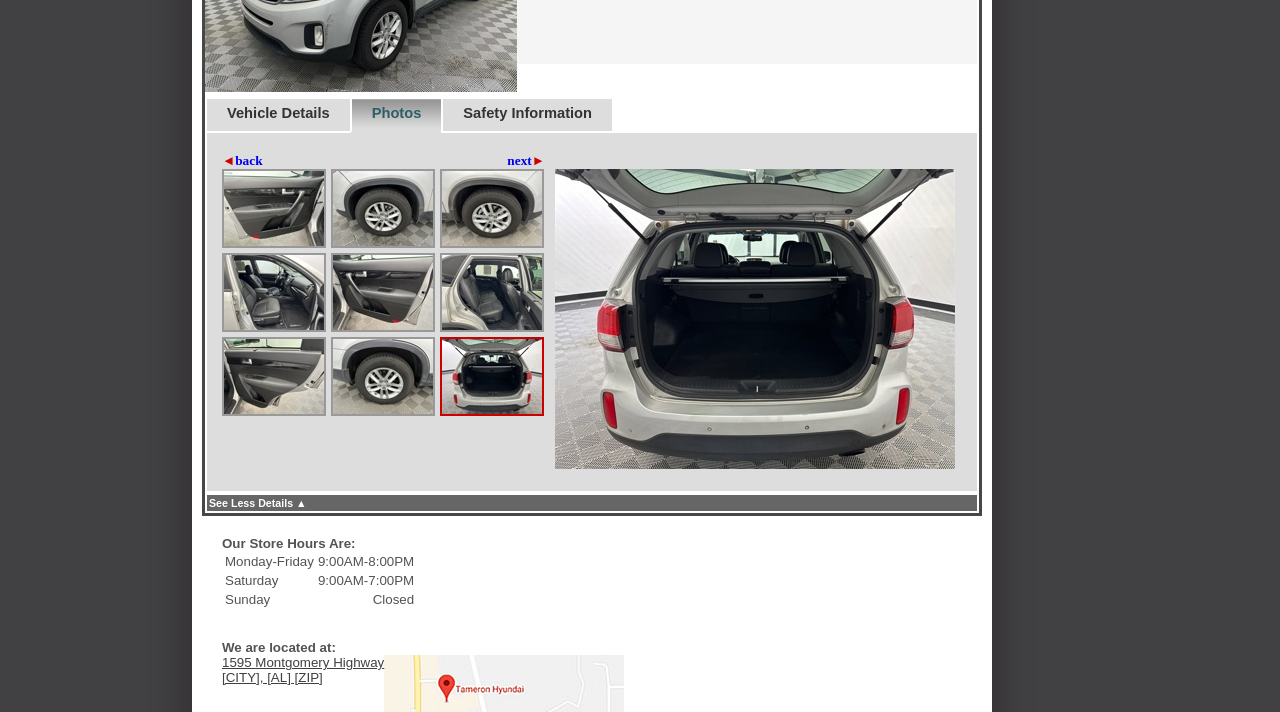 click on "next  ►" at bounding box center (526, 161) 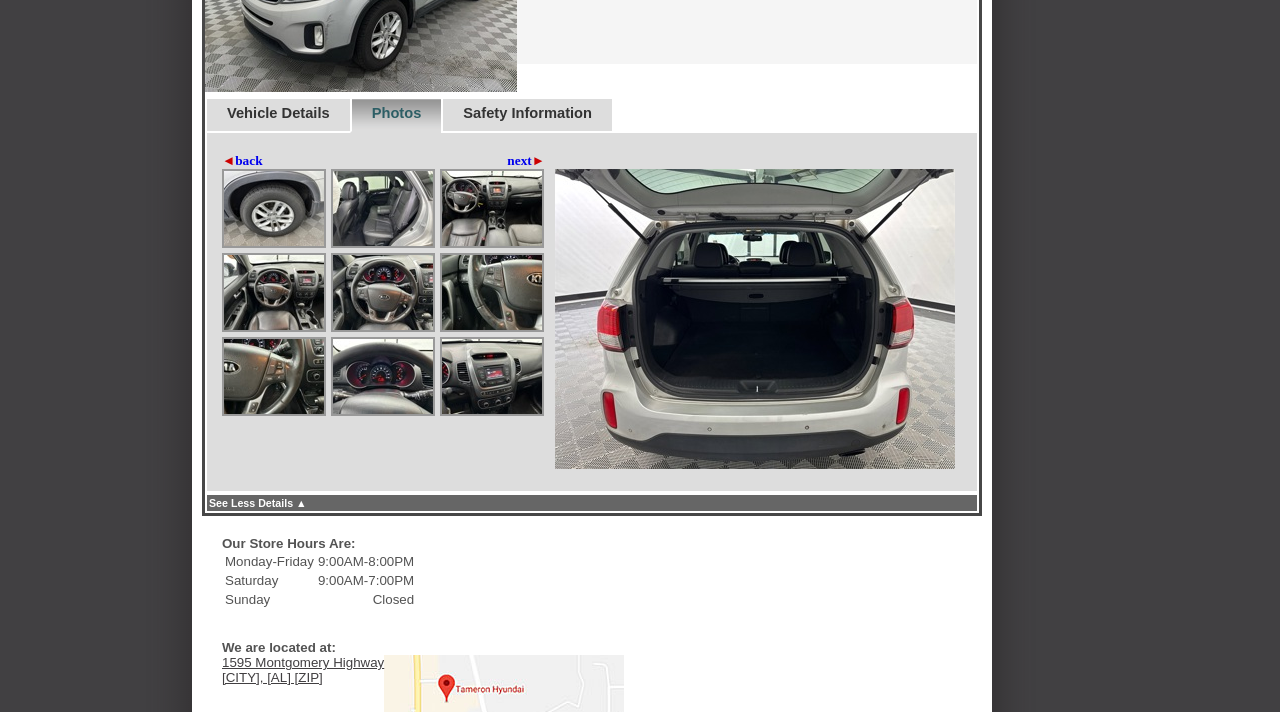 click at bounding box center (274, 208) 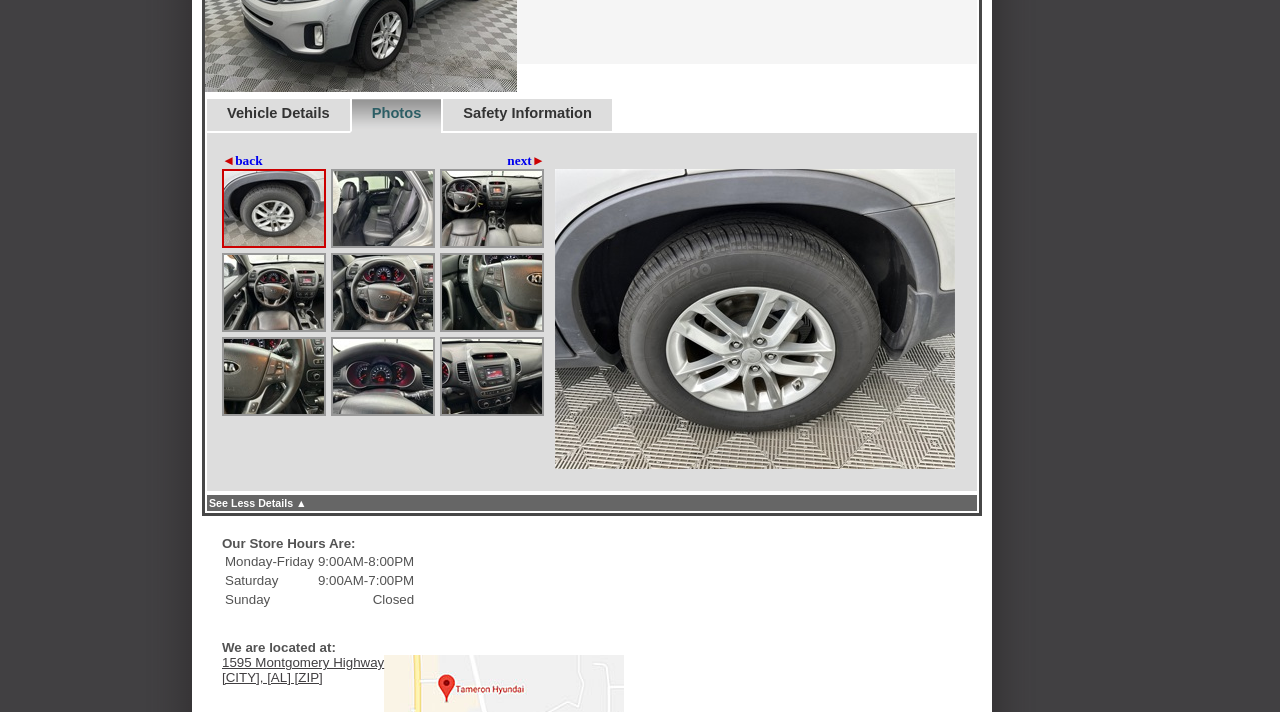 click at bounding box center (383, 208) 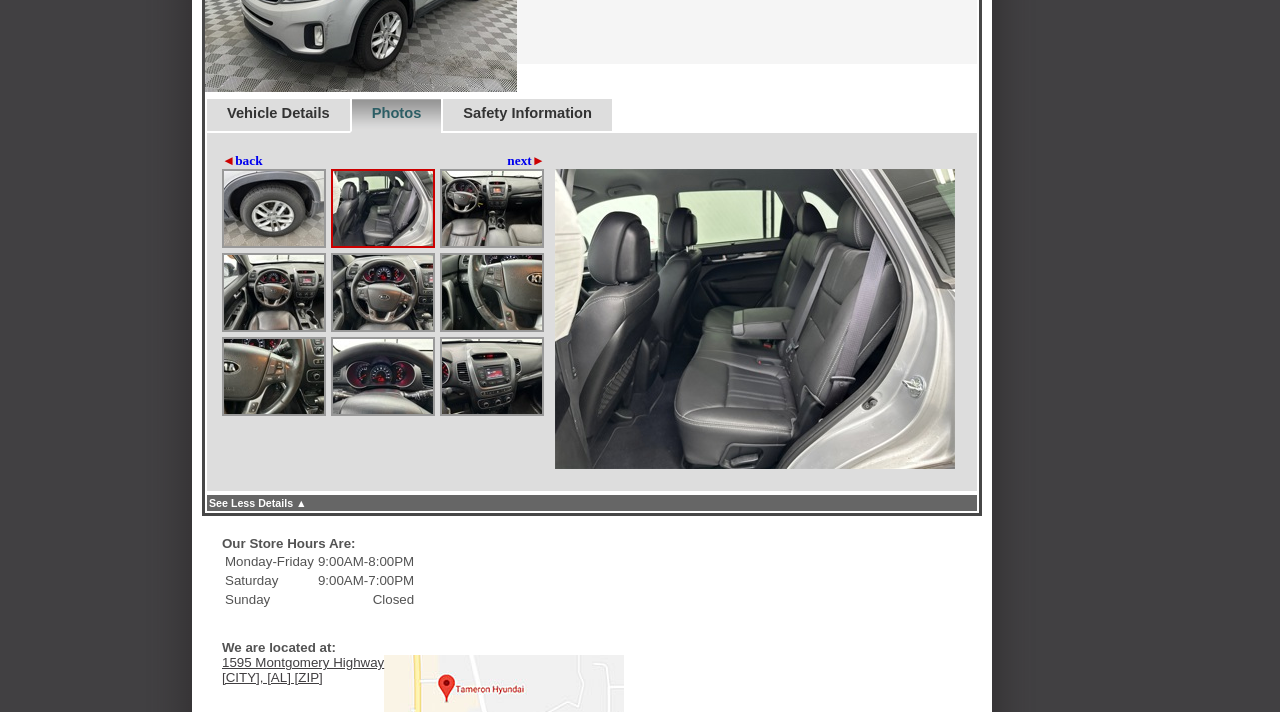 click at bounding box center (492, 208) 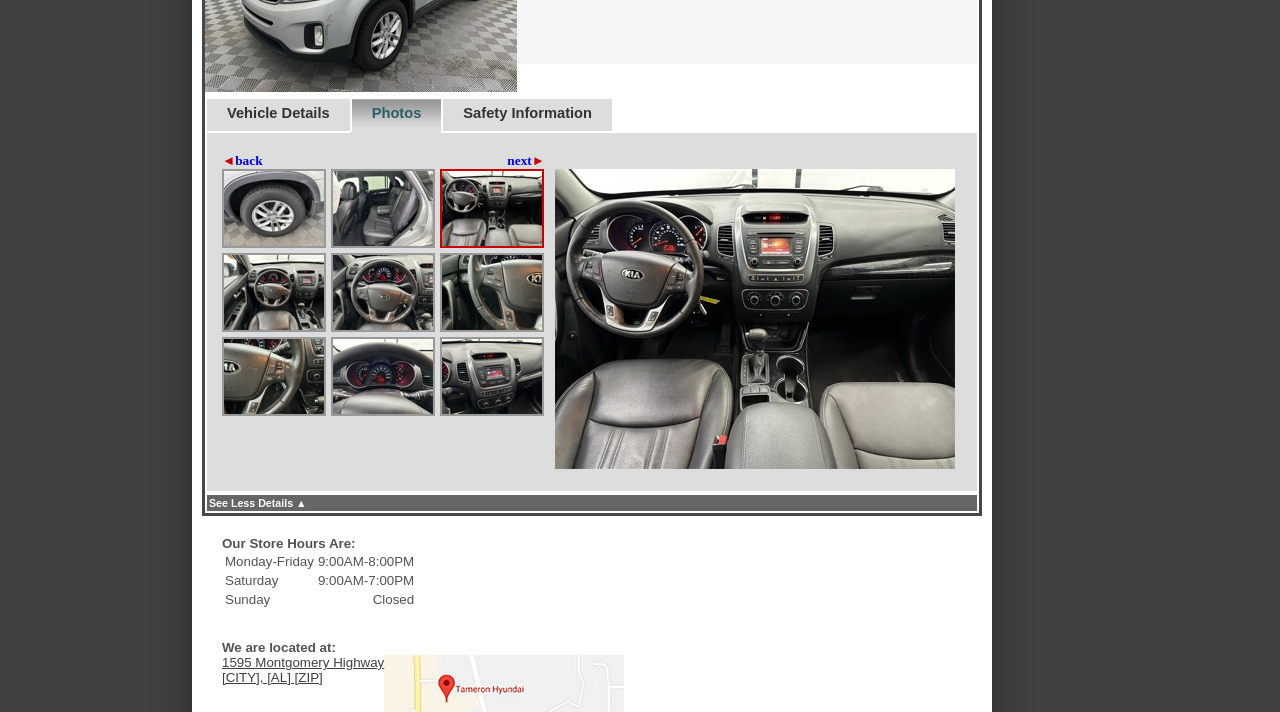 click at bounding box center (274, 292) 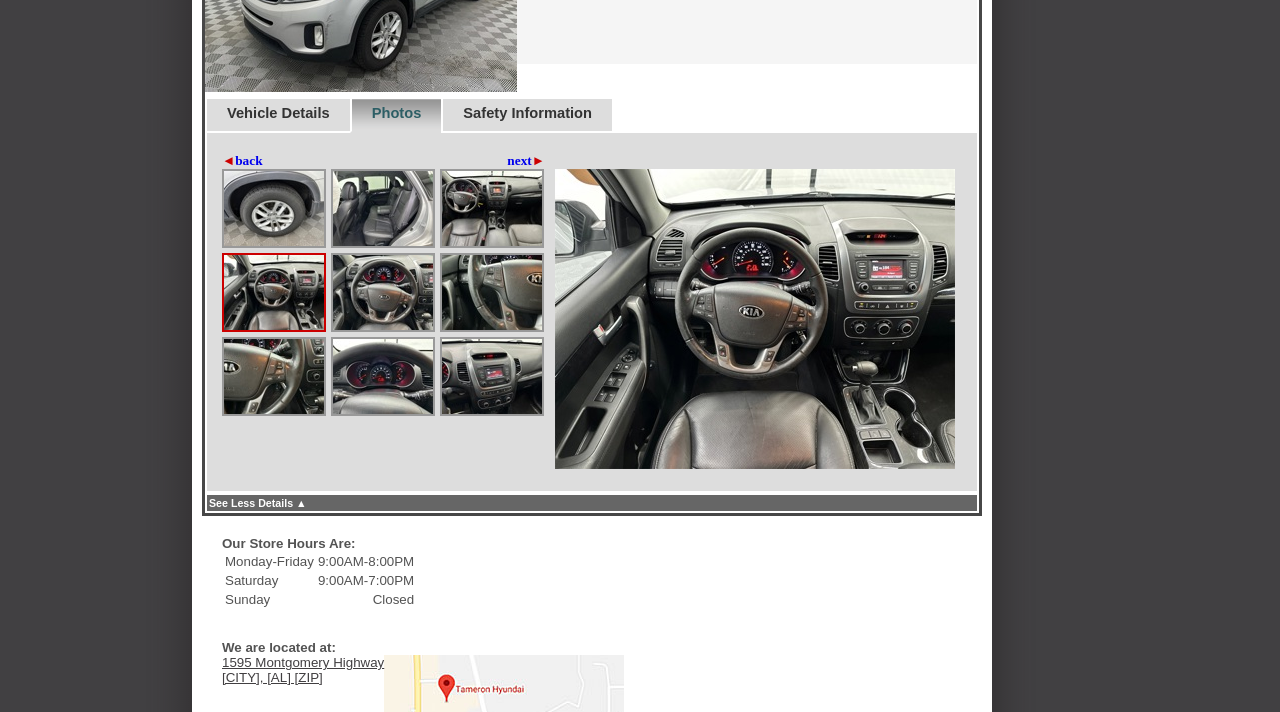 click at bounding box center (383, 292) 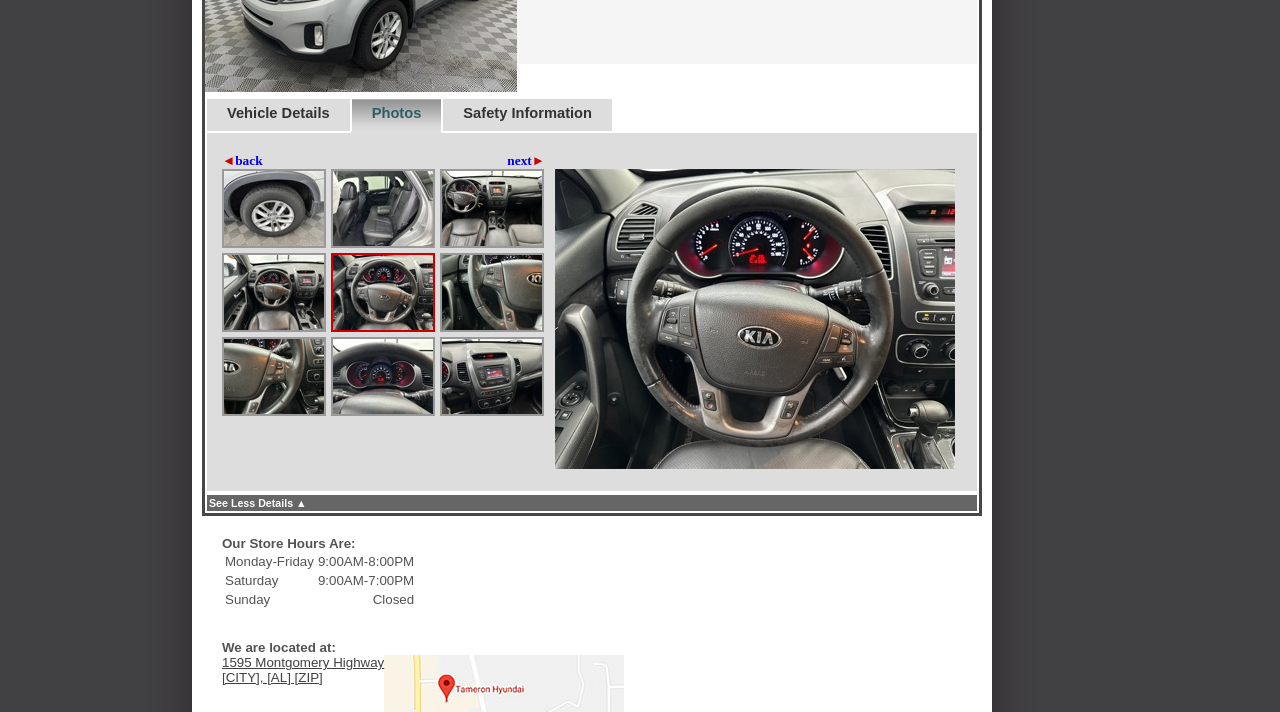 click at bounding box center (492, 292) 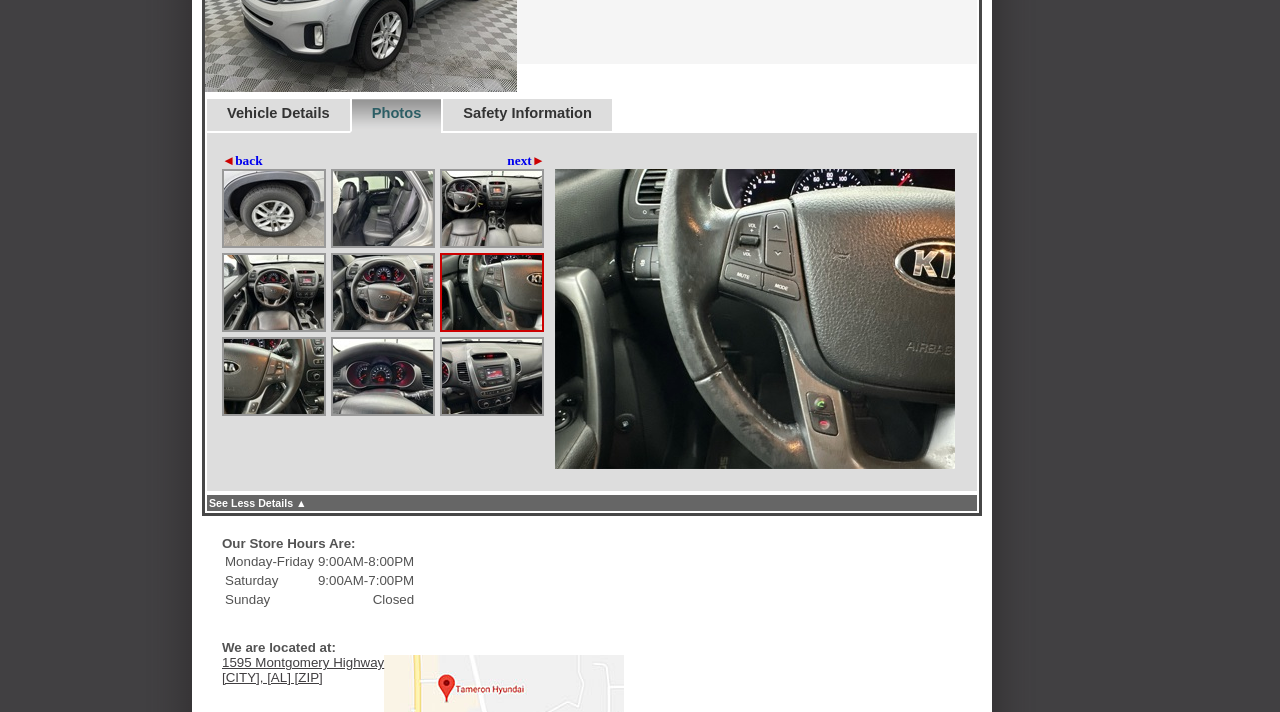 click at bounding box center [274, 376] 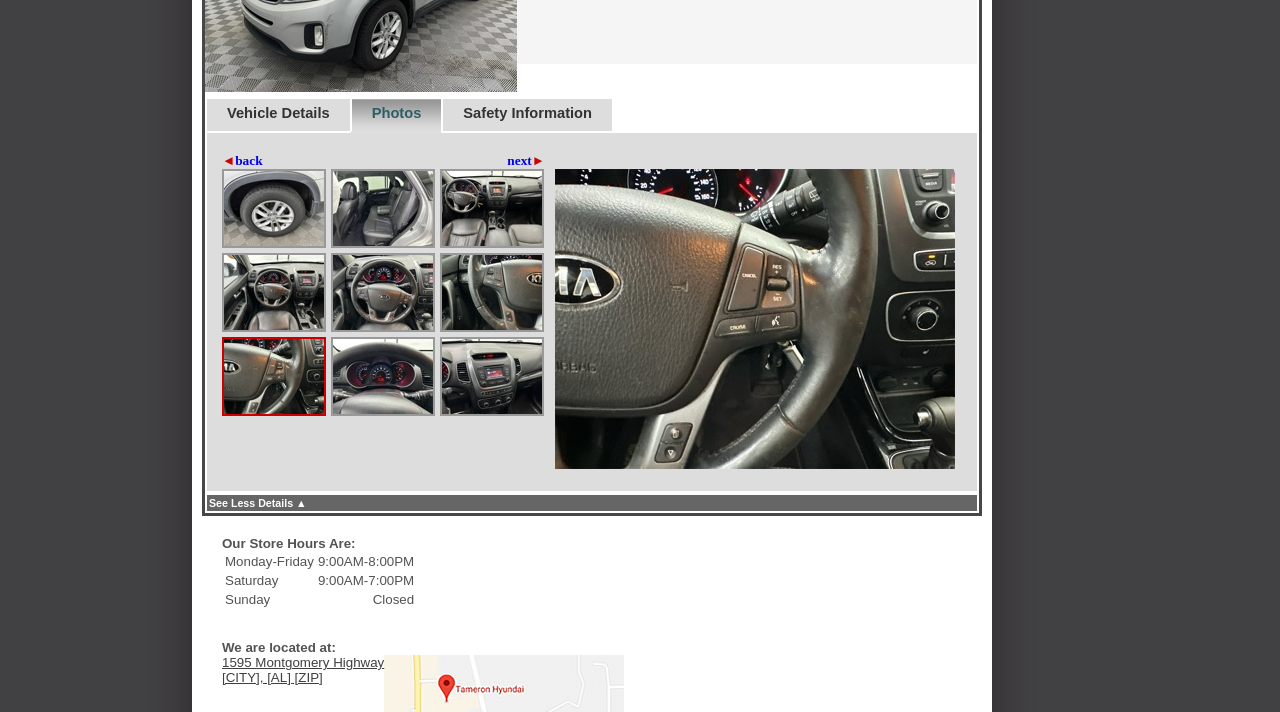 click at bounding box center (383, 376) 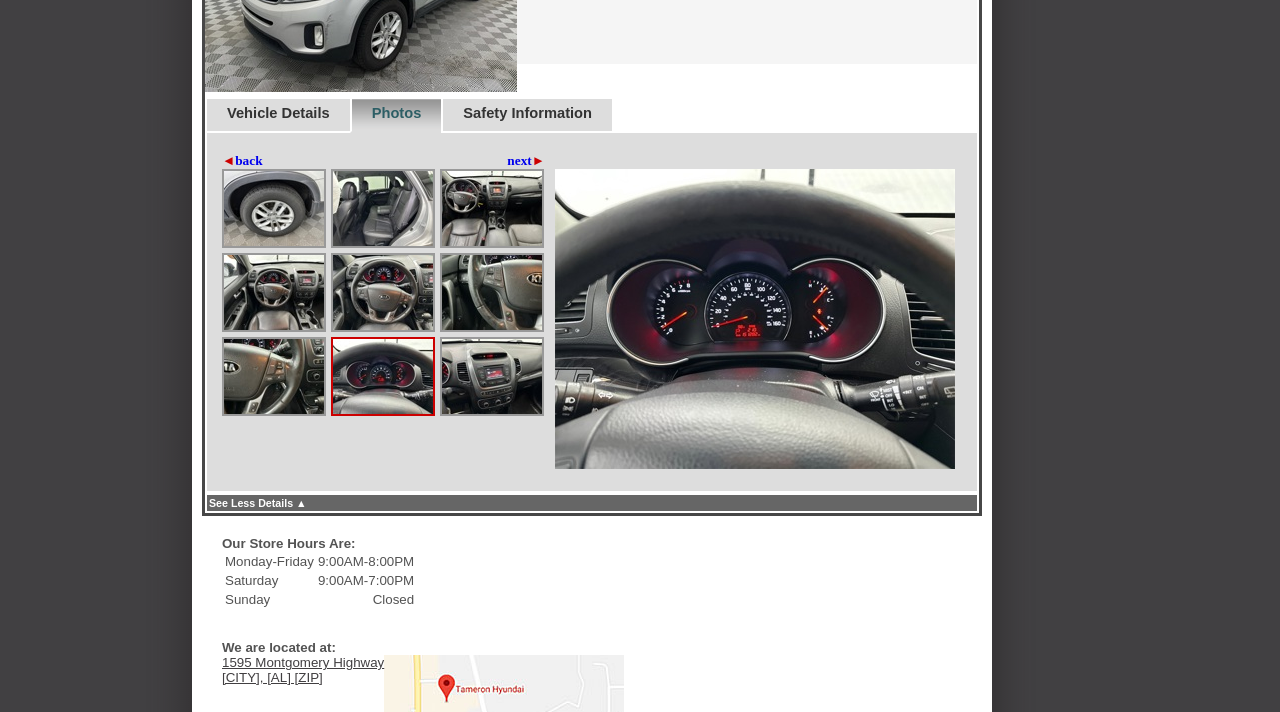 click at bounding box center [492, 376] 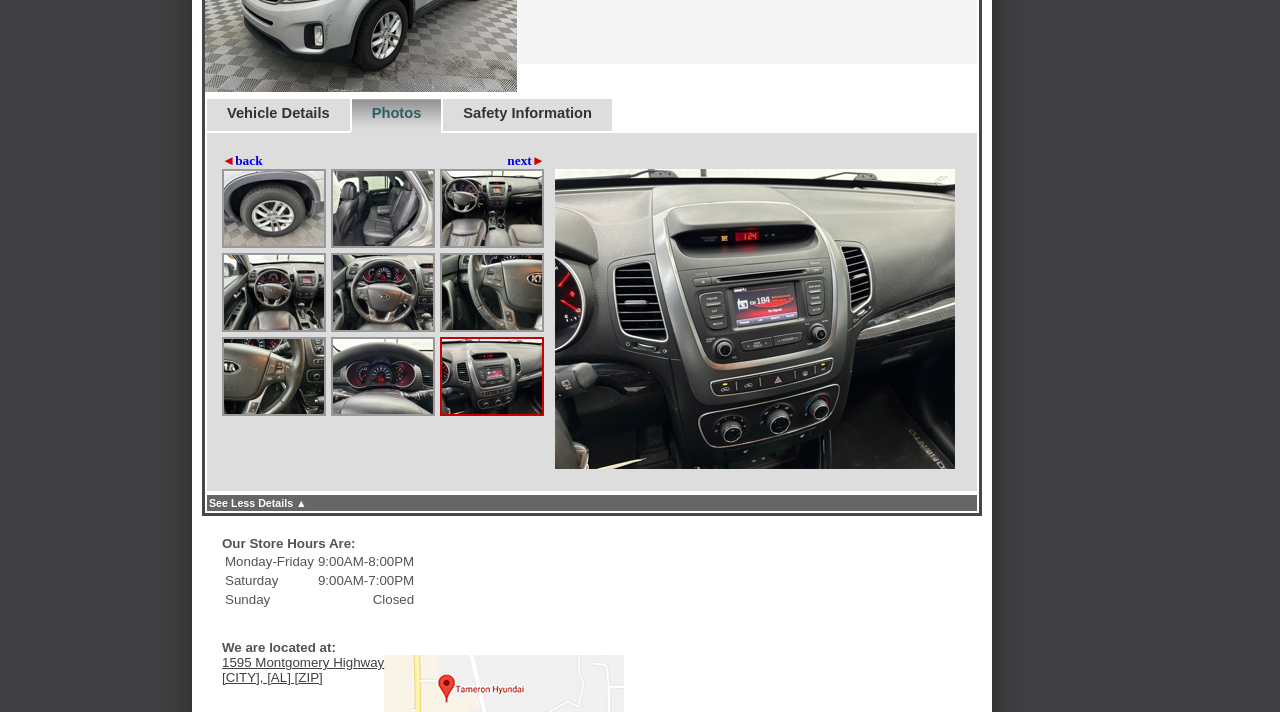 click on "next  ►" at bounding box center (526, 161) 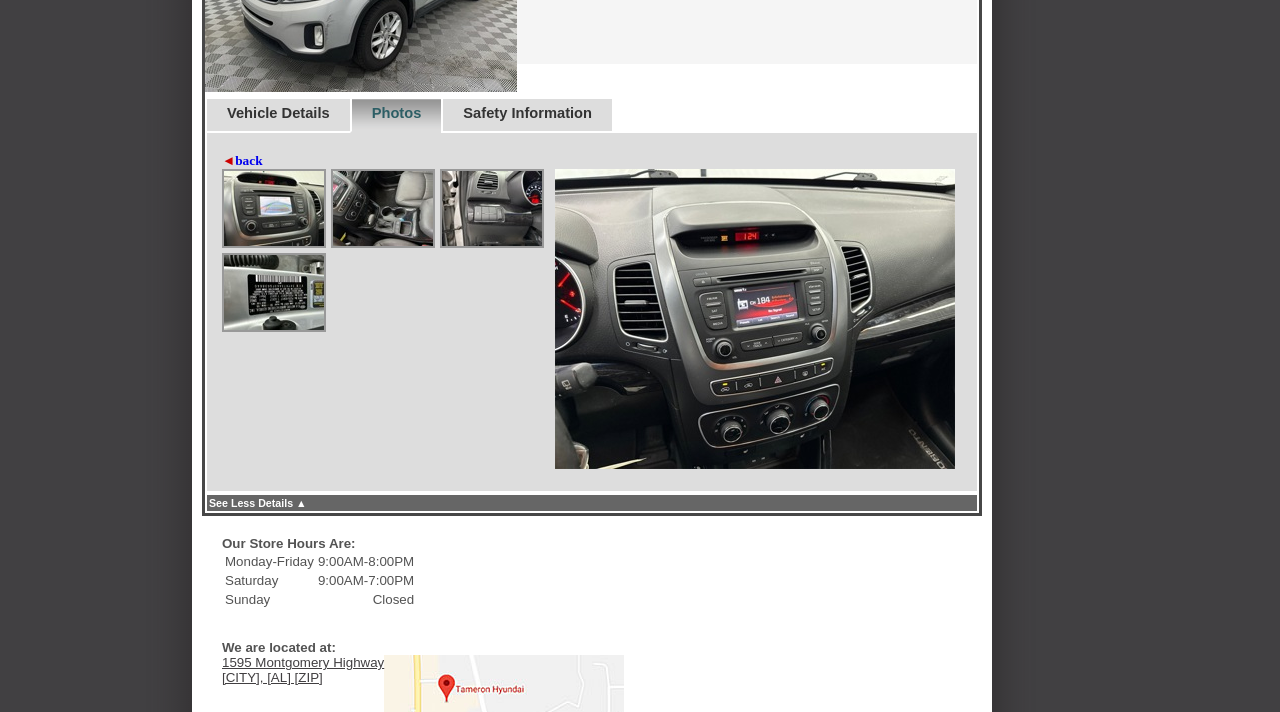 click at bounding box center (274, 208) 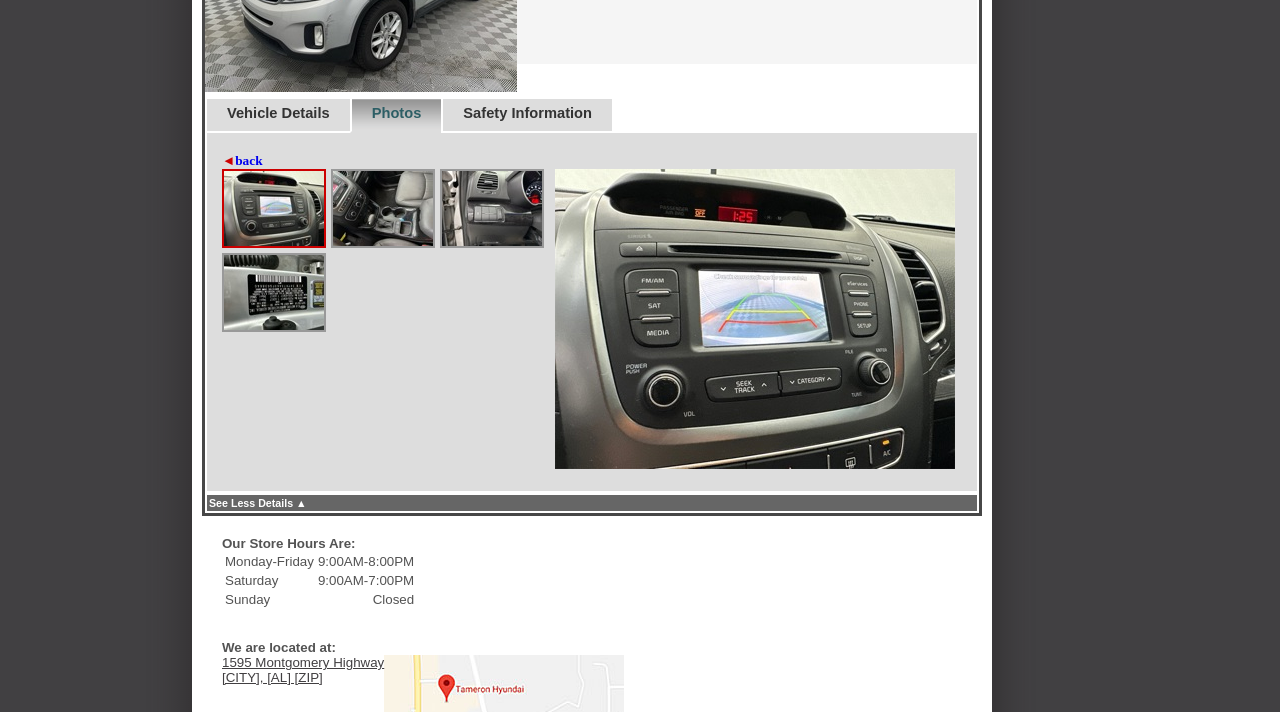 click at bounding box center [383, 208] 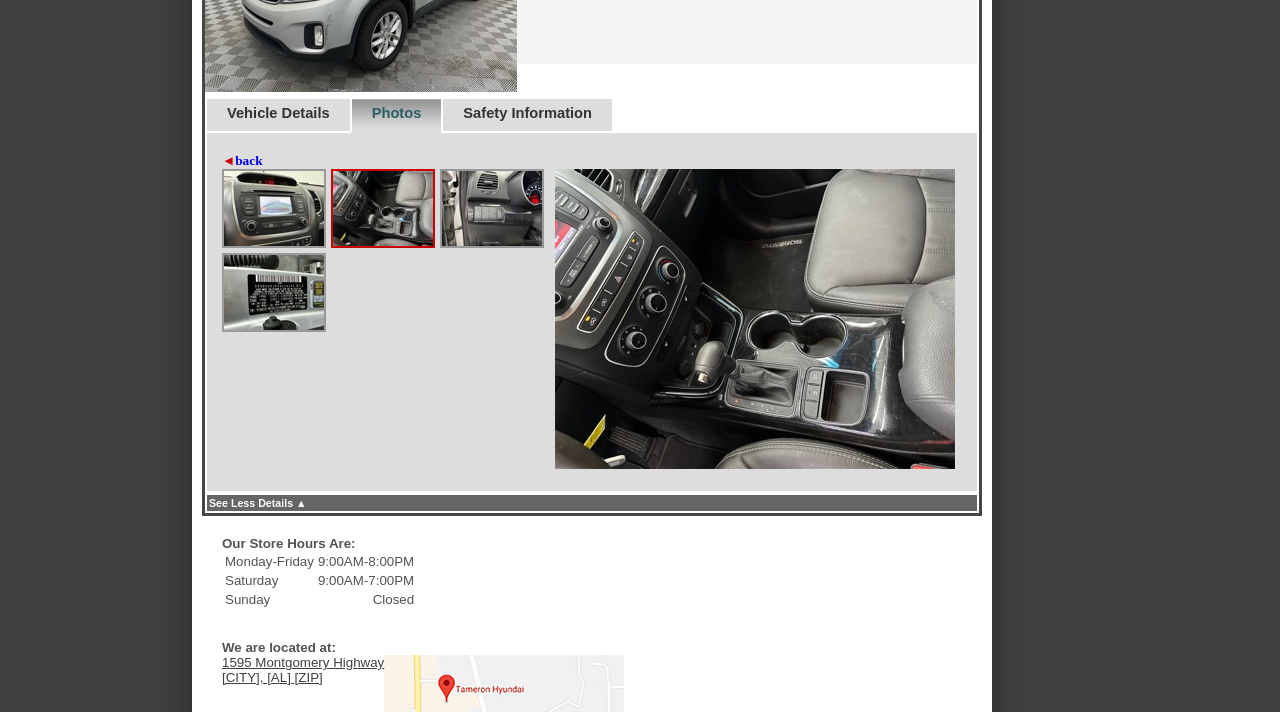 click at bounding box center [492, 208] 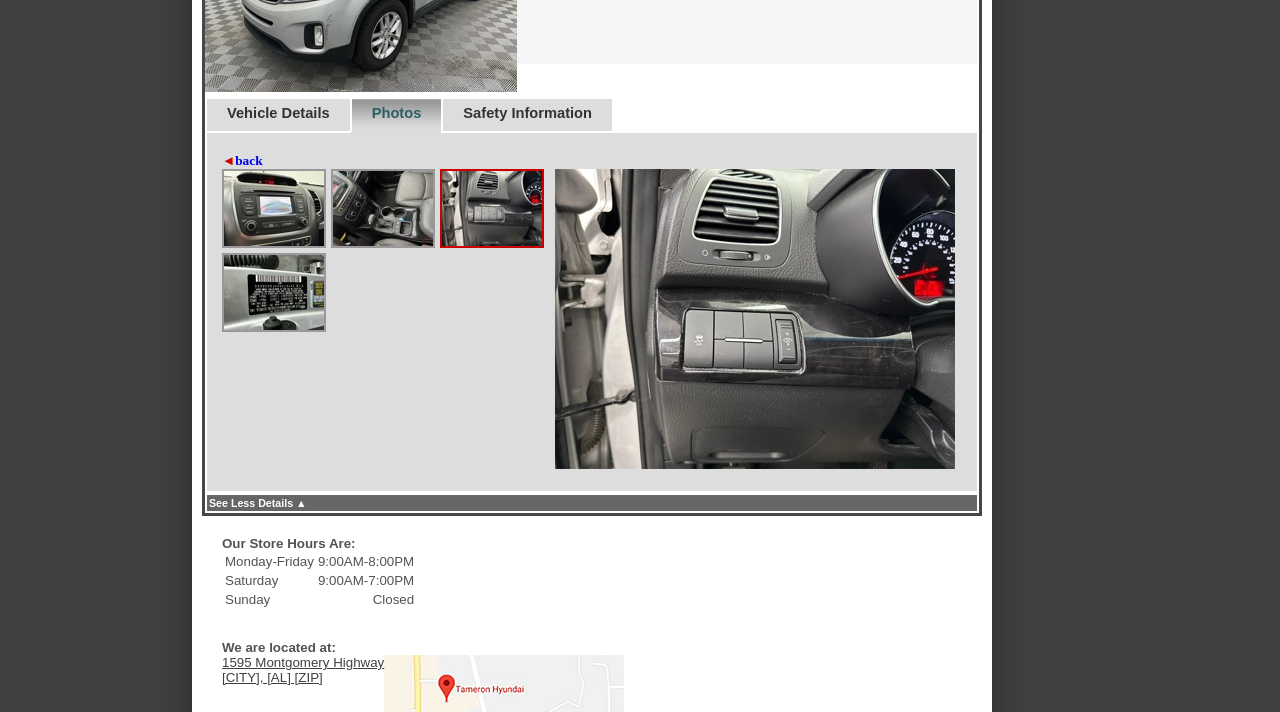 click at bounding box center (274, 292) 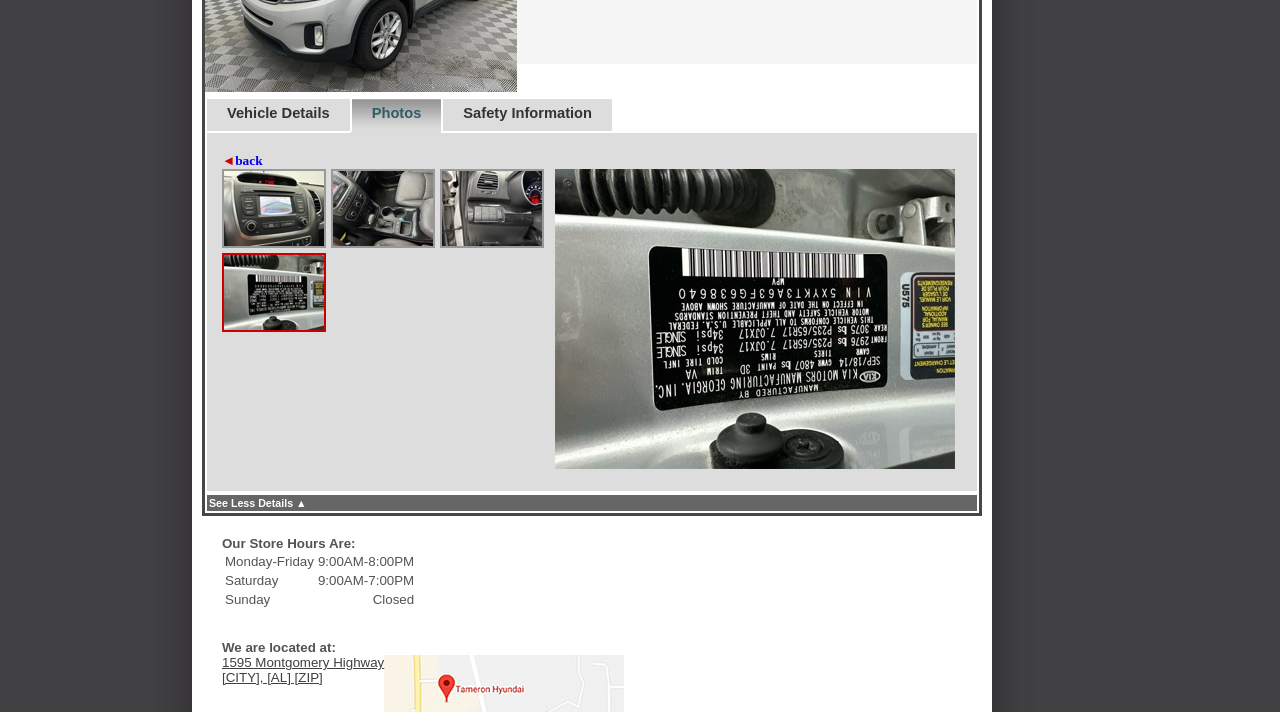 click at bounding box center (274, 208) 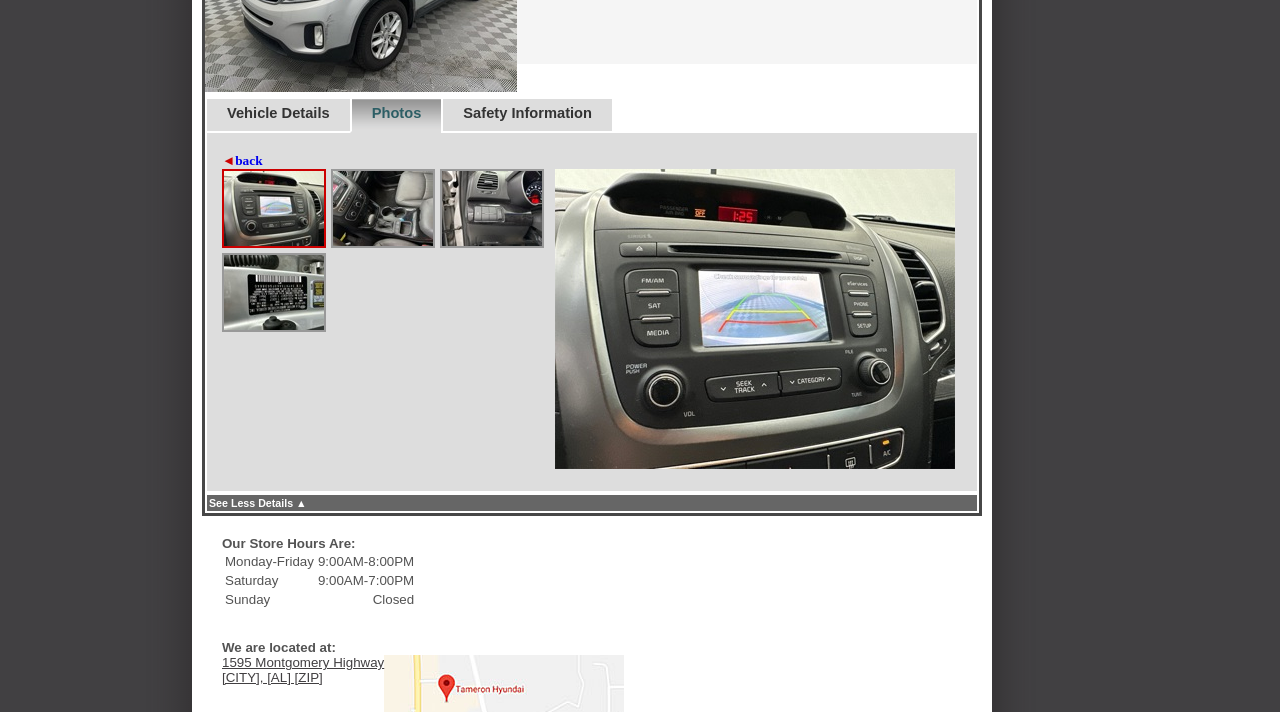click on "◄  back" at bounding box center (242, 161) 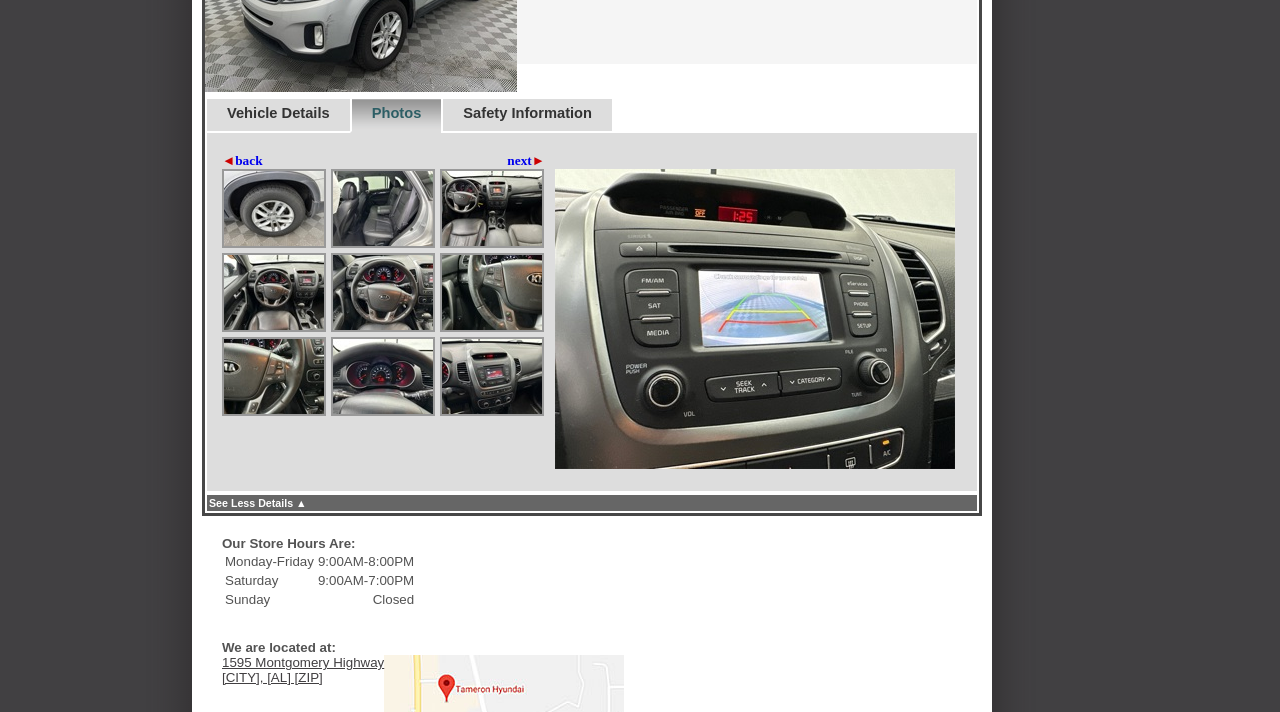 click at bounding box center [383, 292] 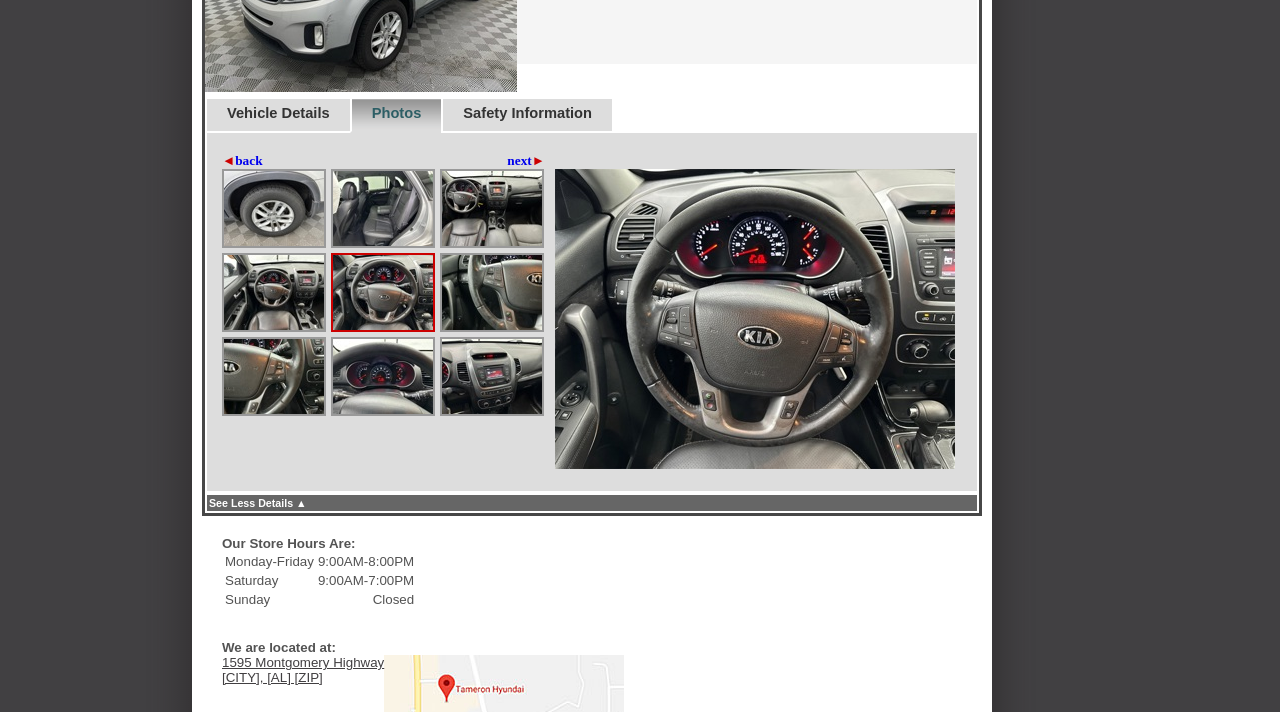 click at bounding box center (274, 292) 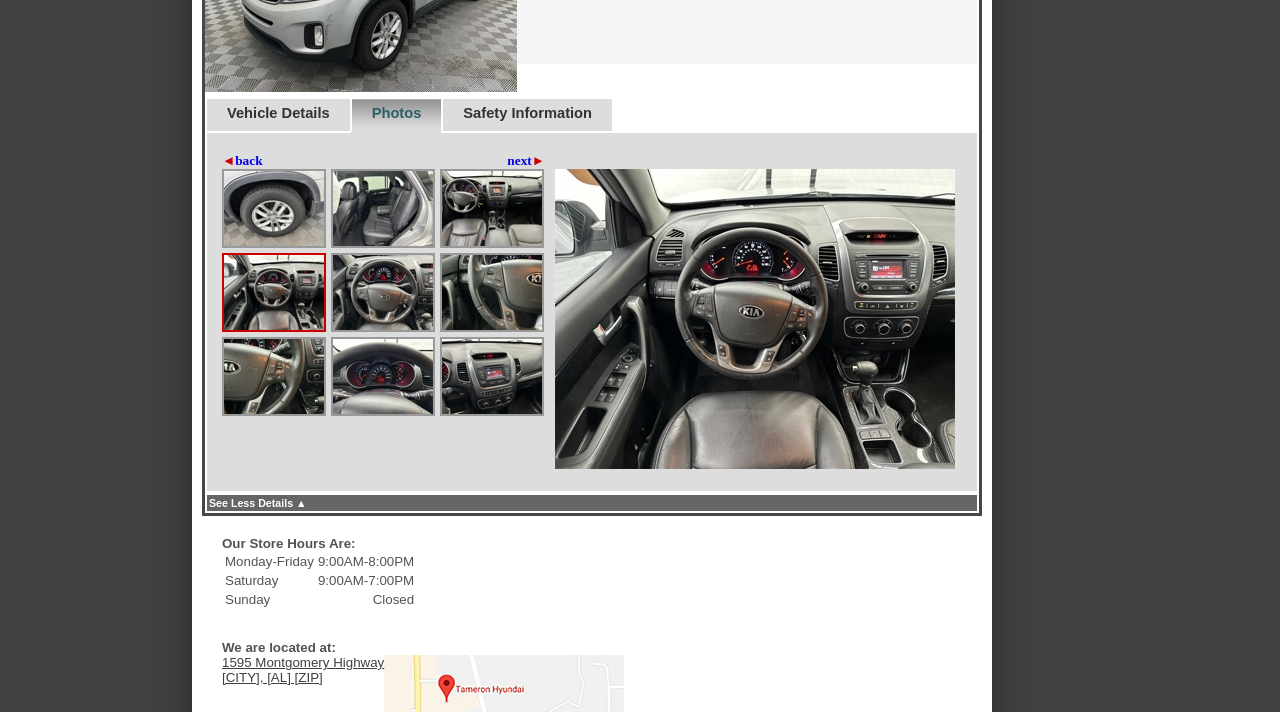 click at bounding box center [274, 376] 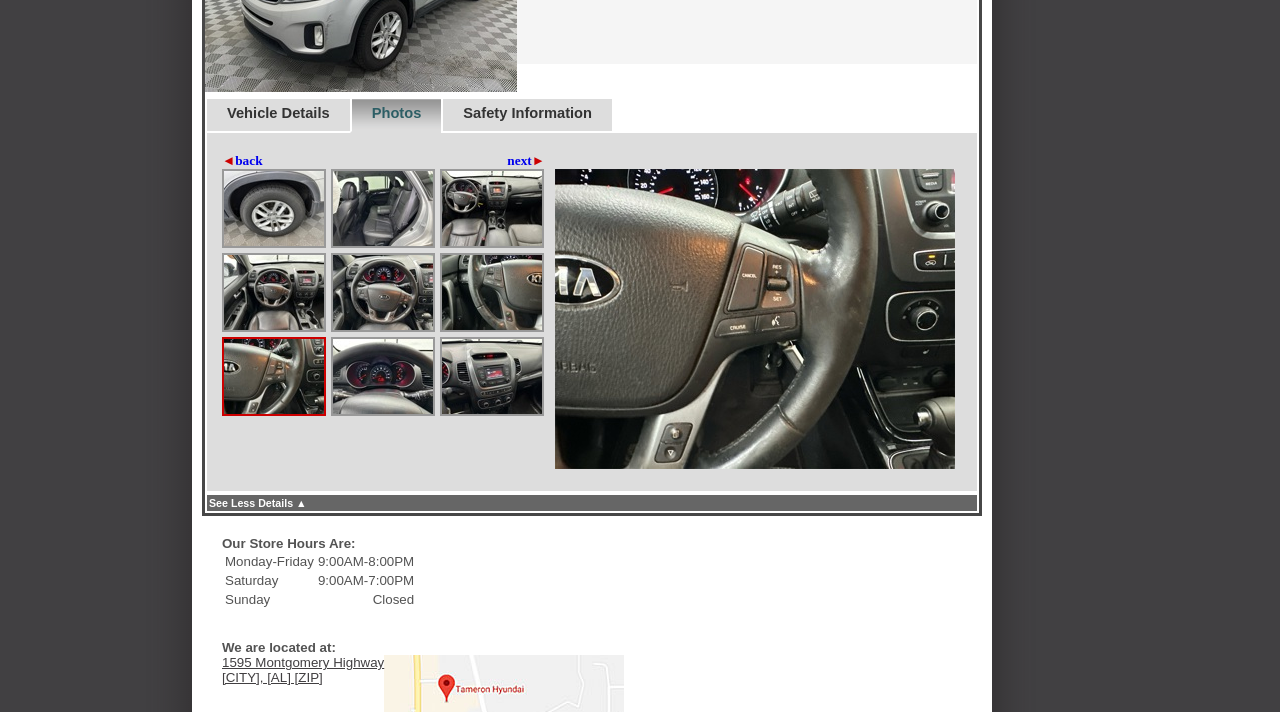 click at bounding box center (492, 292) 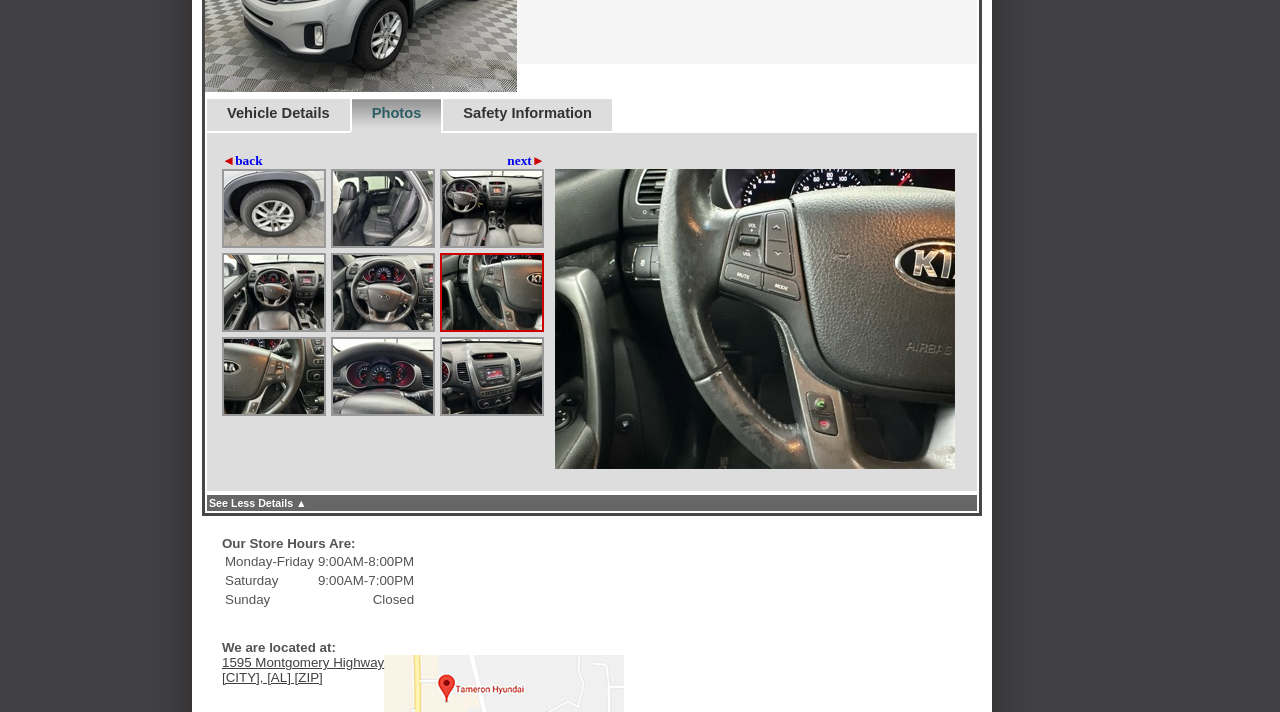 click at bounding box center [383, 292] 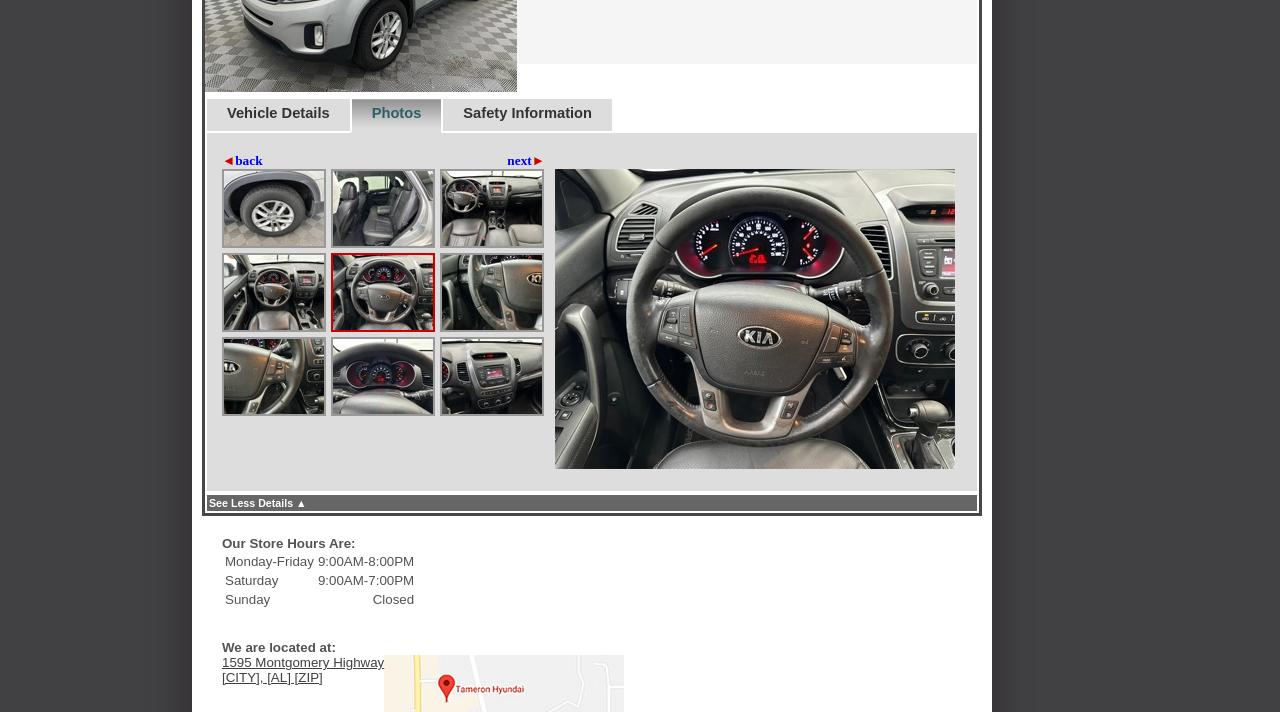 click on "◄  back" at bounding box center (242, 161) 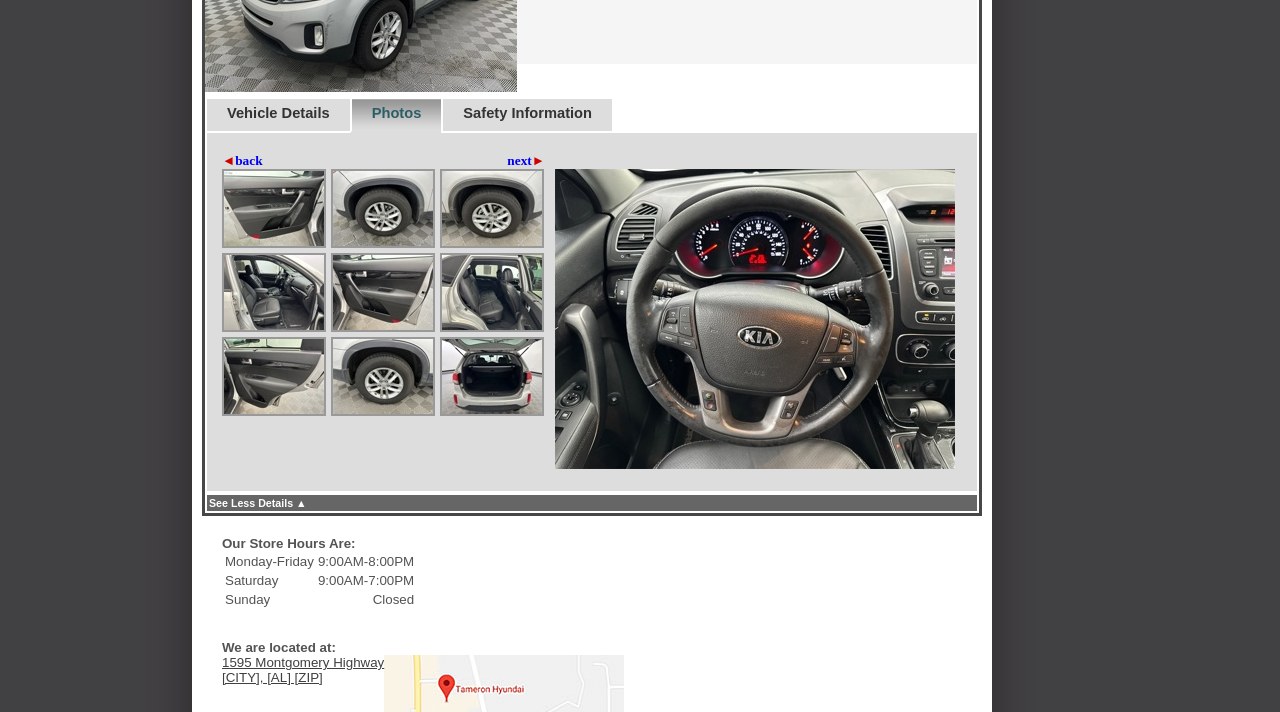 click on "◄  back" at bounding box center [242, 161] 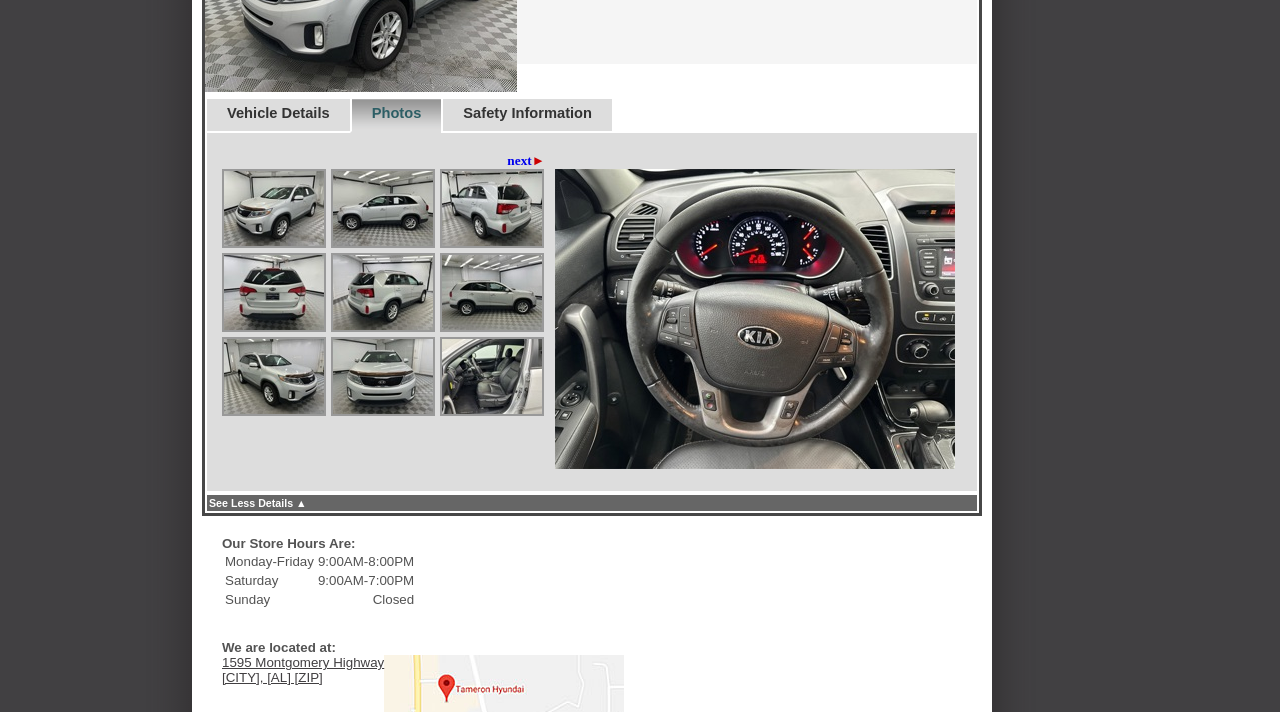 click at bounding box center (274, 208) 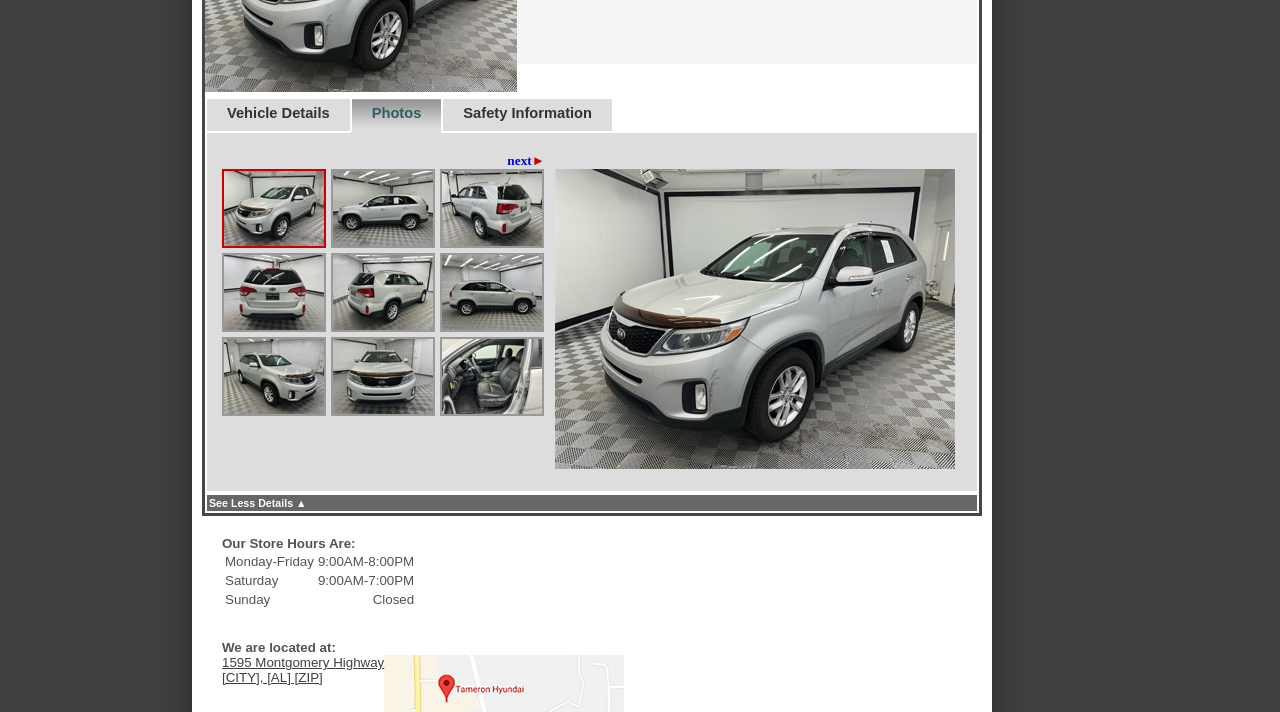 click at bounding box center [383, 208] 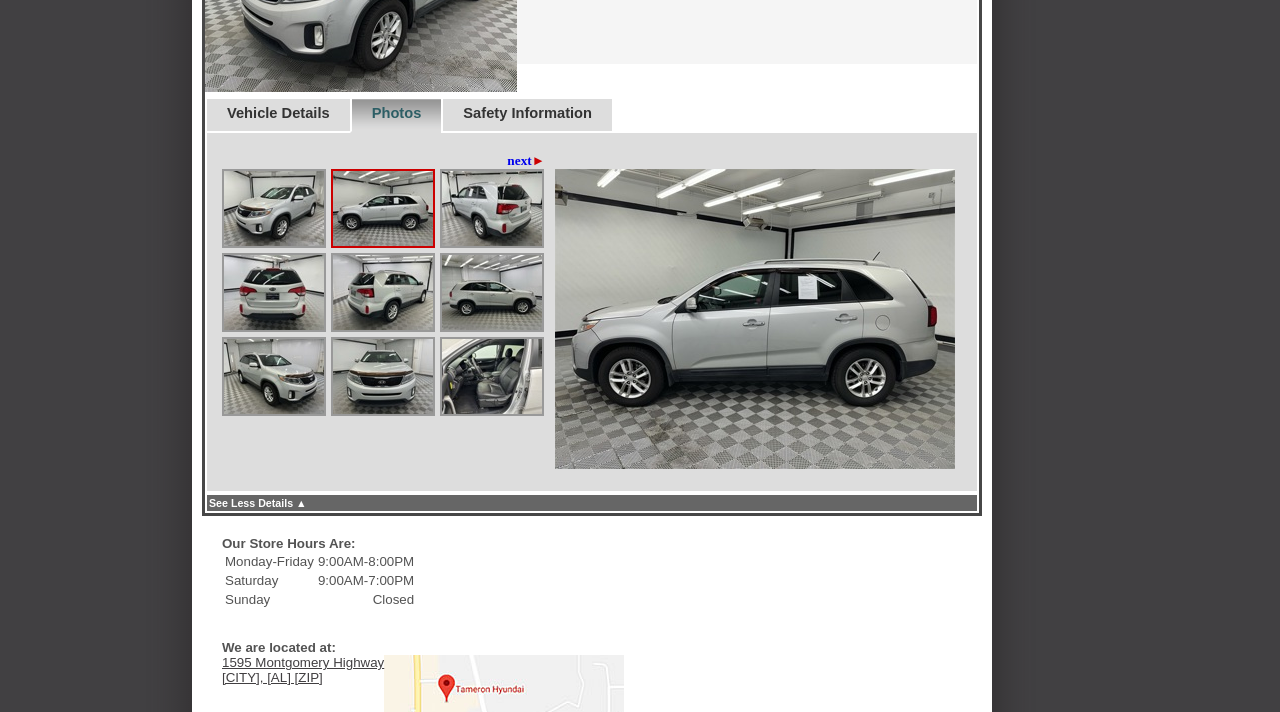 click at bounding box center [492, 208] 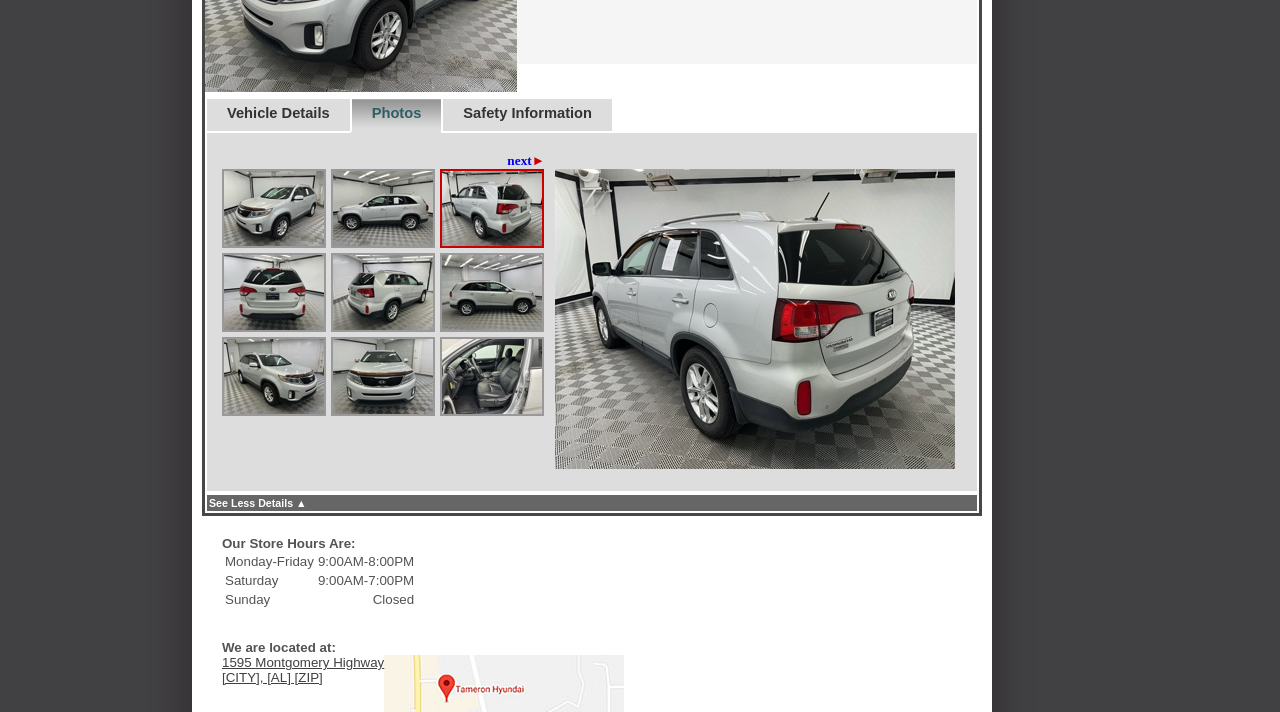 click at bounding box center [274, 292] 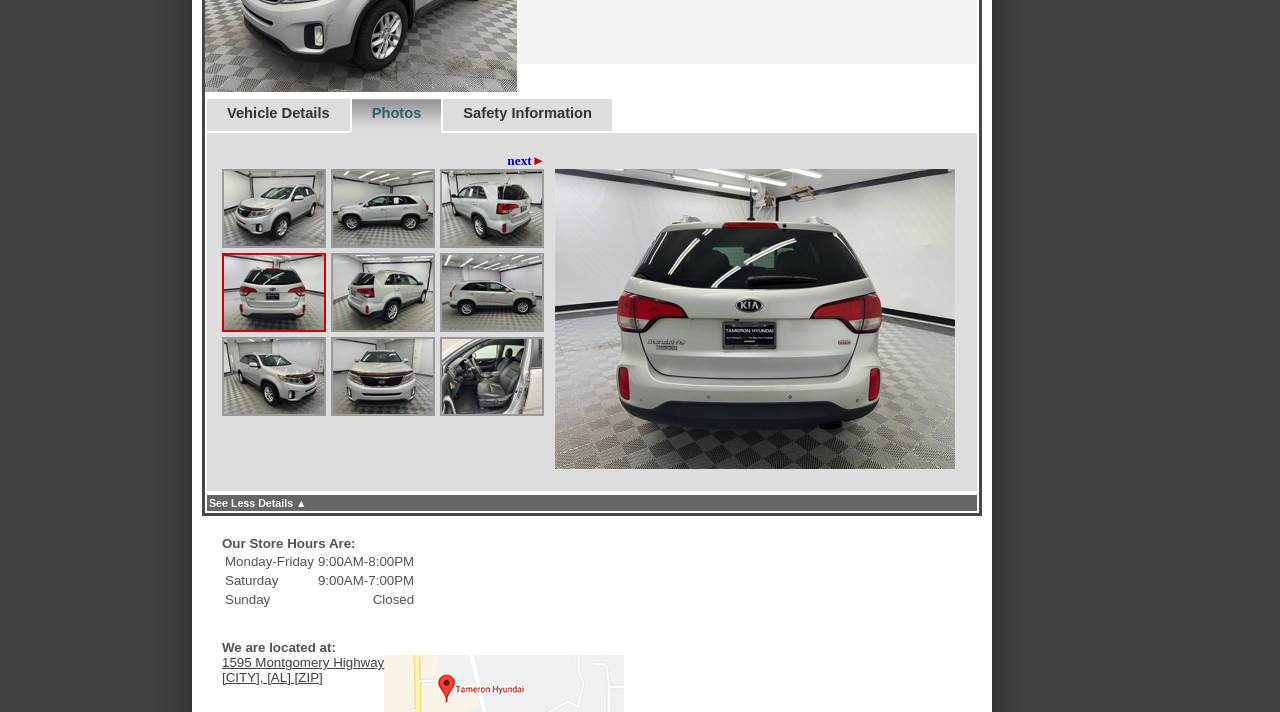 click at bounding box center [383, 292] 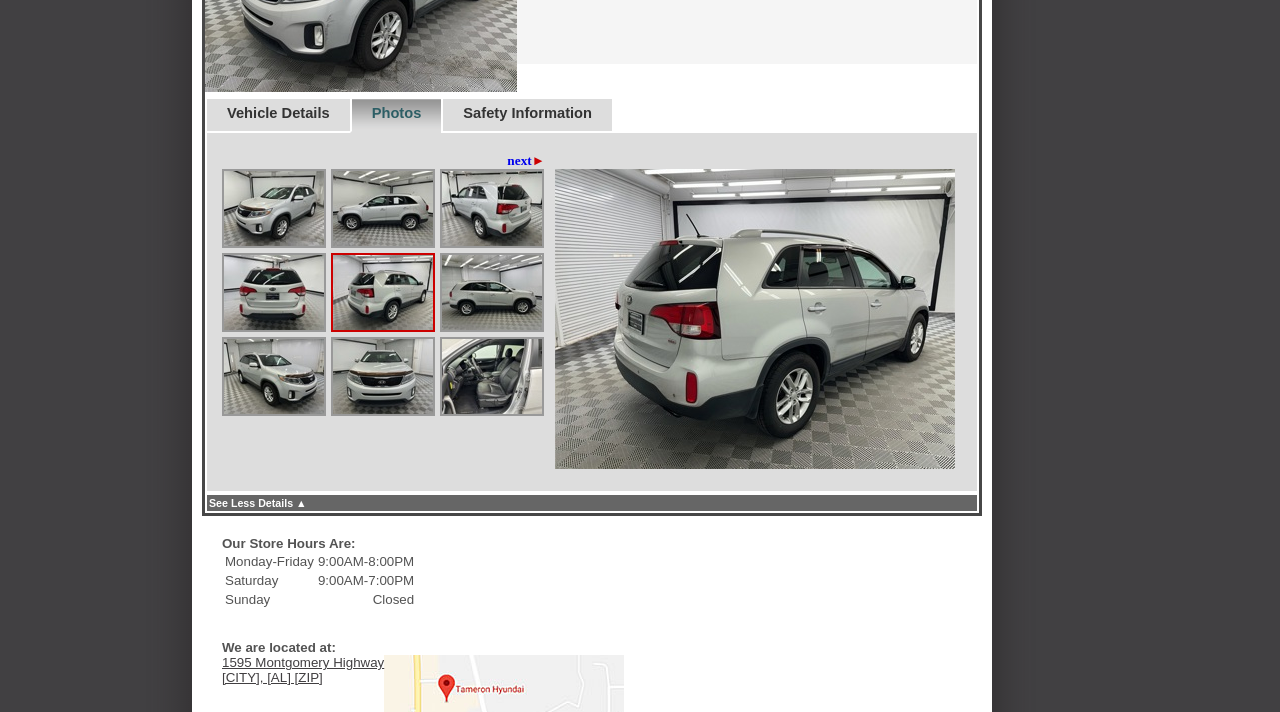 click at bounding box center [492, 292] 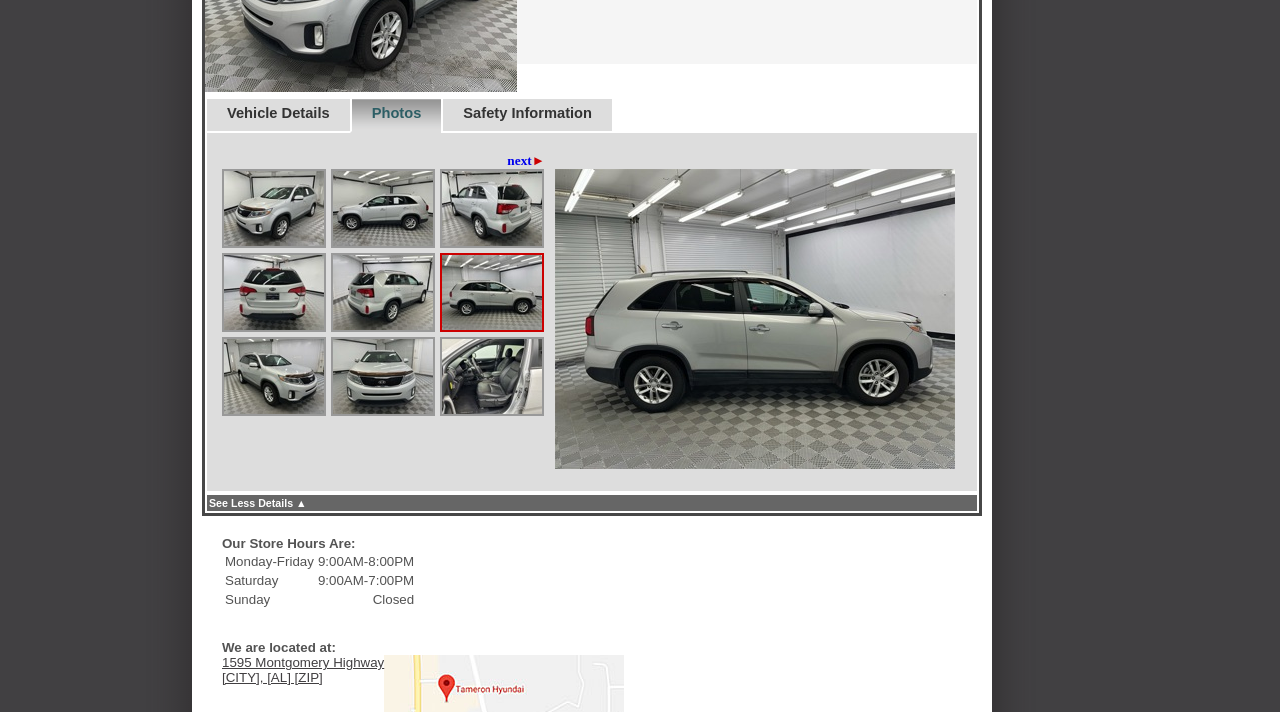 click at bounding box center (274, 376) 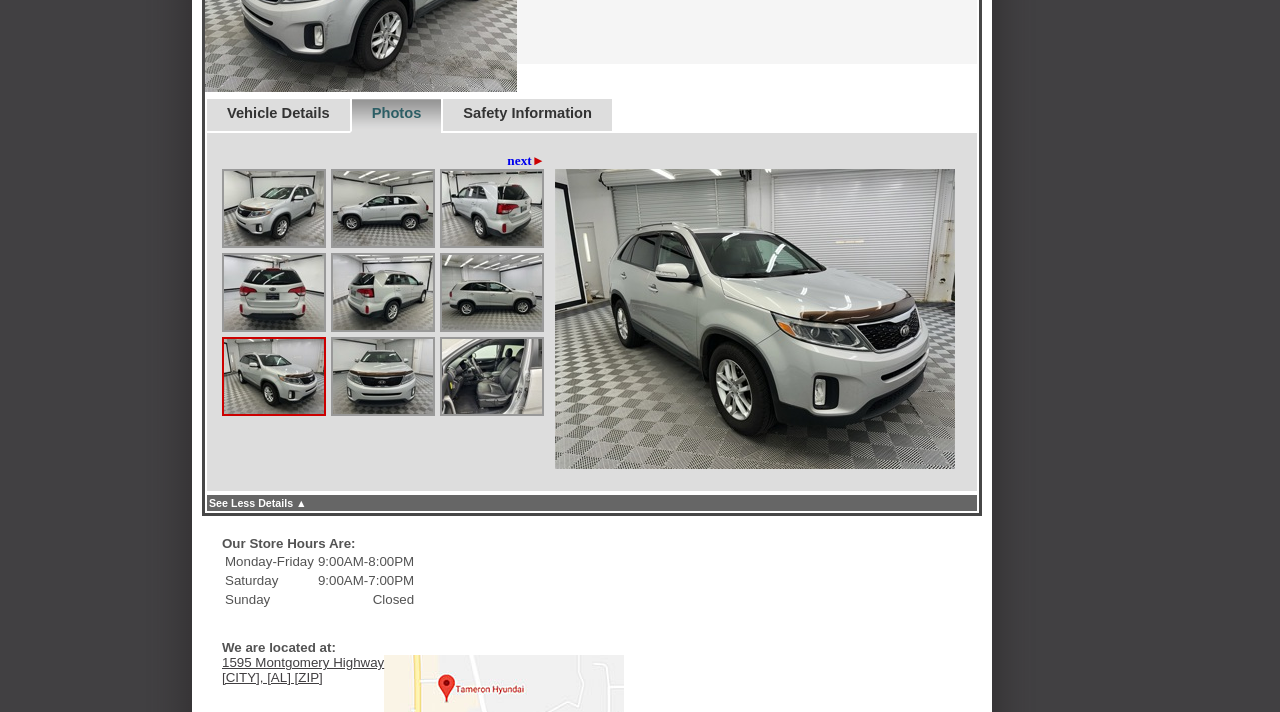 click at bounding box center [383, 376] 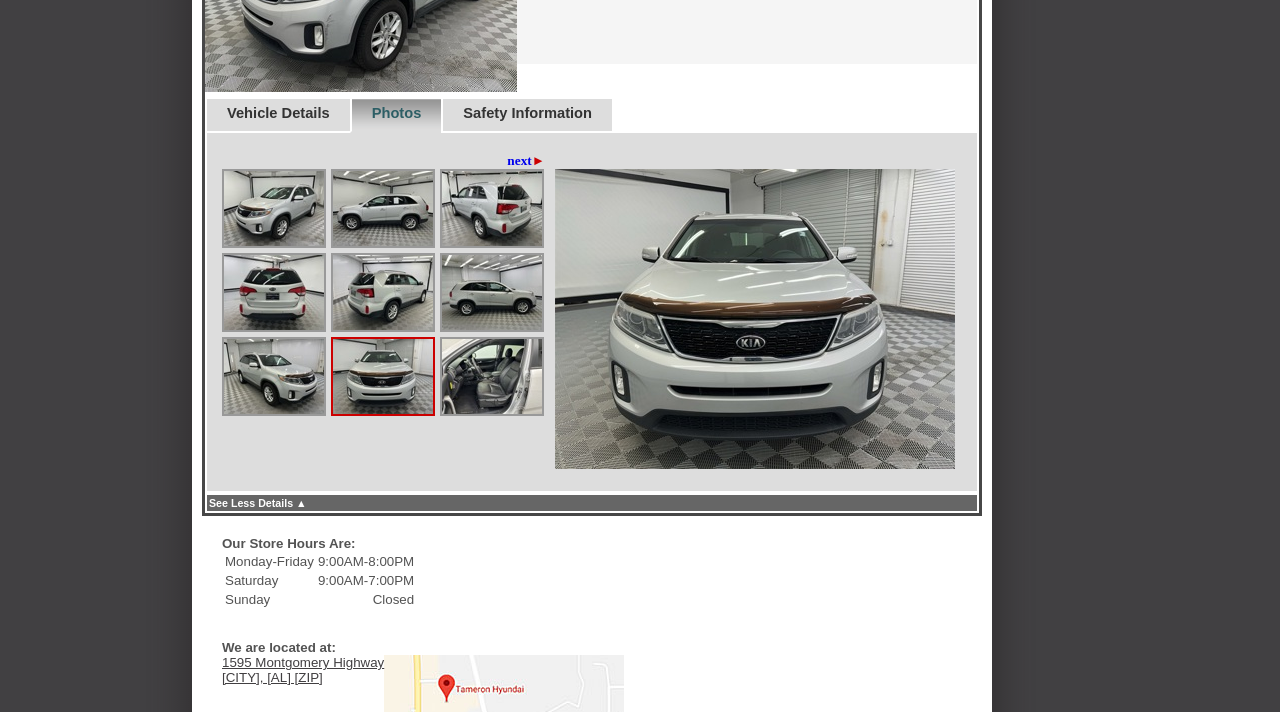 click at bounding box center (492, 376) 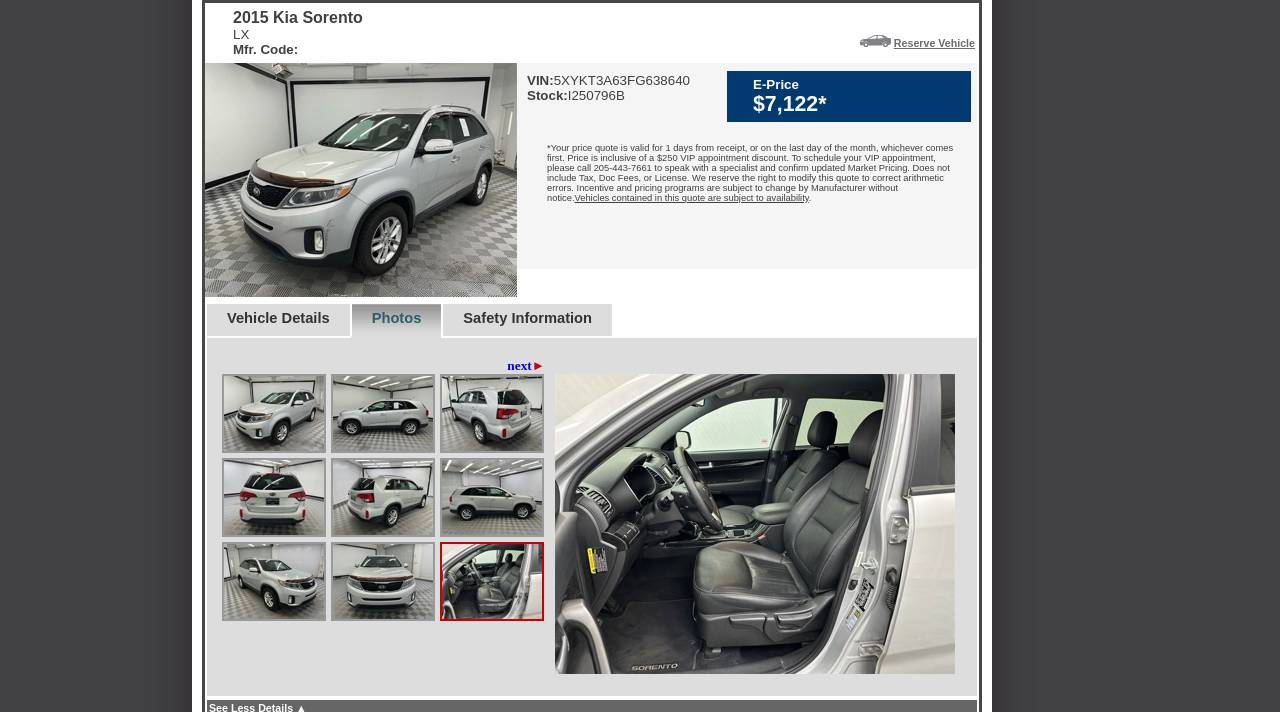 scroll, scrollTop: 542, scrollLeft: 0, axis: vertical 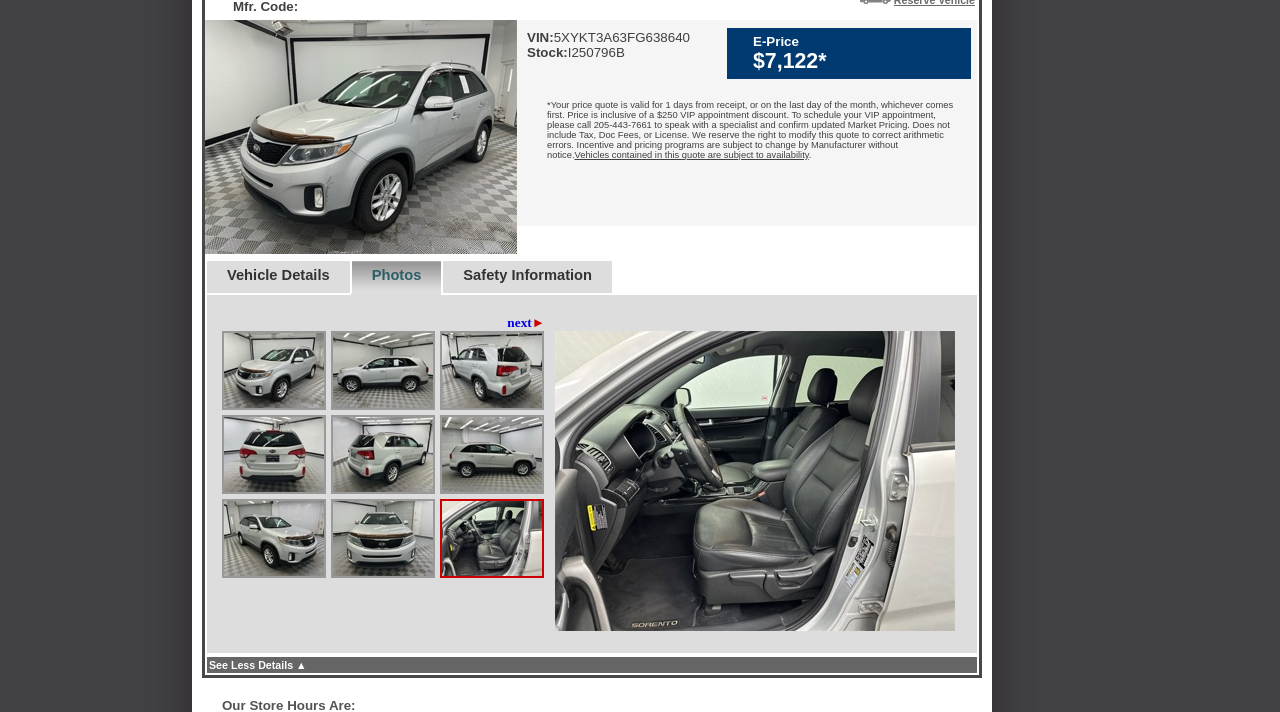 click on "Vehicle Details" at bounding box center (278, 275) 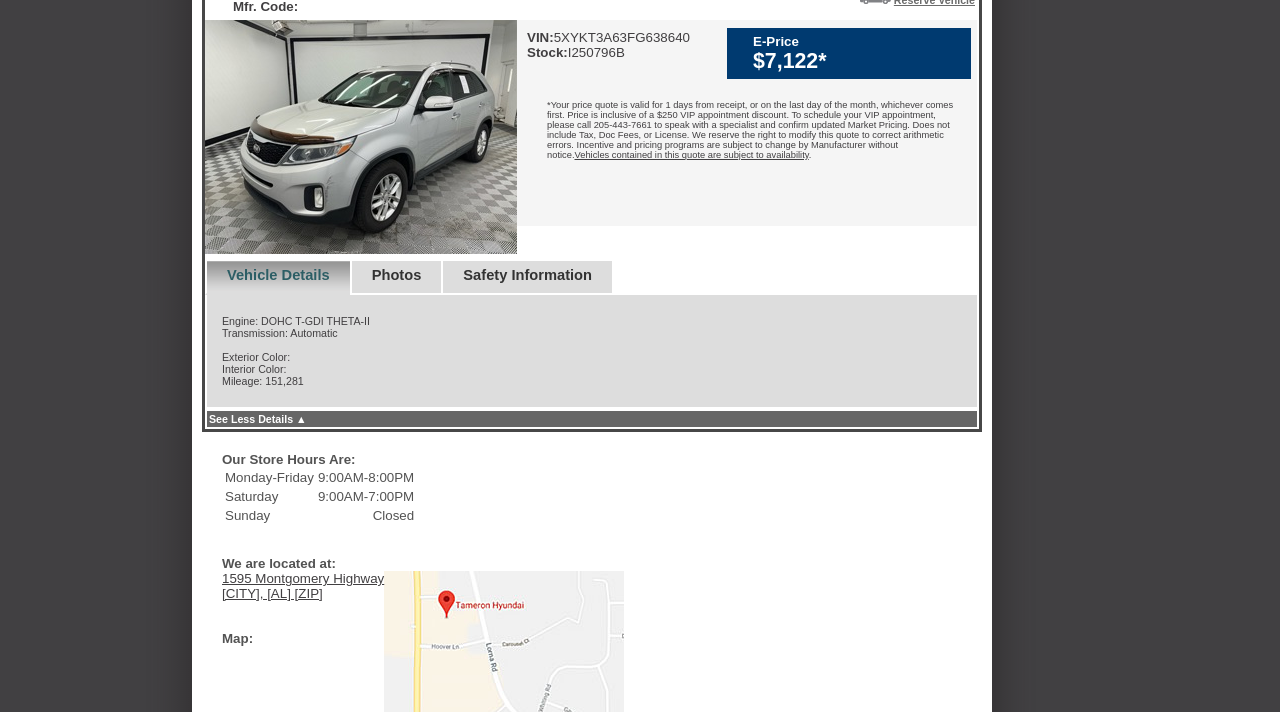 click on "Photos" at bounding box center (397, 275) 